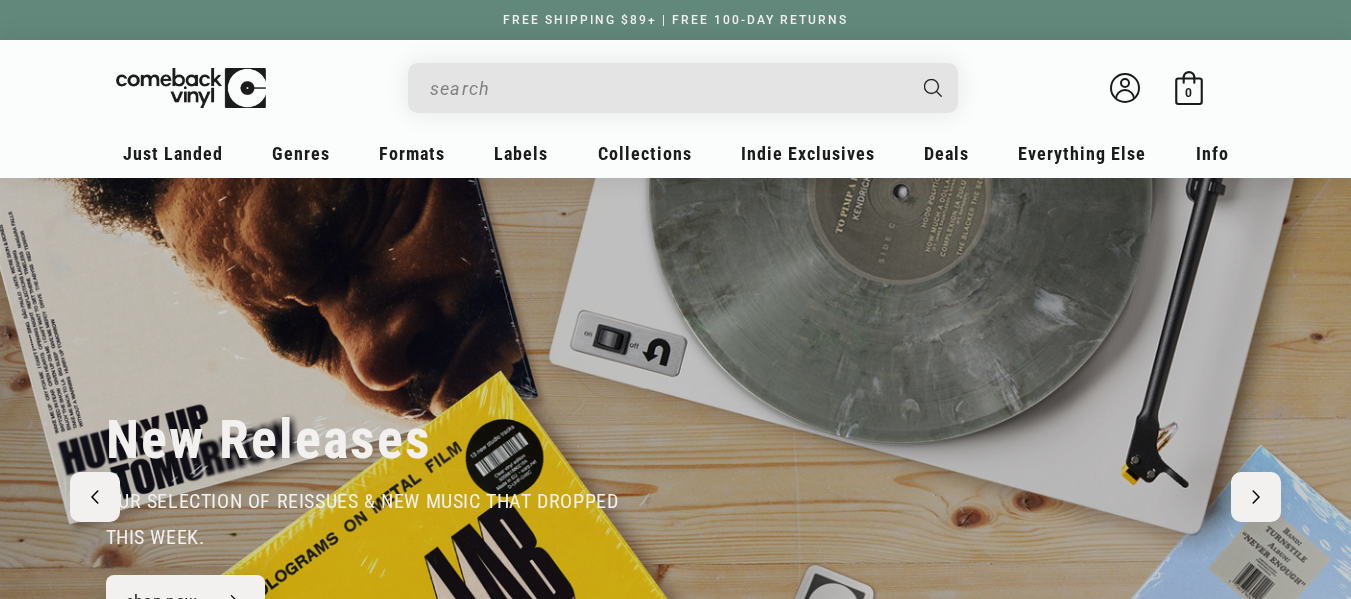 scroll, scrollTop: 0, scrollLeft: 0, axis: both 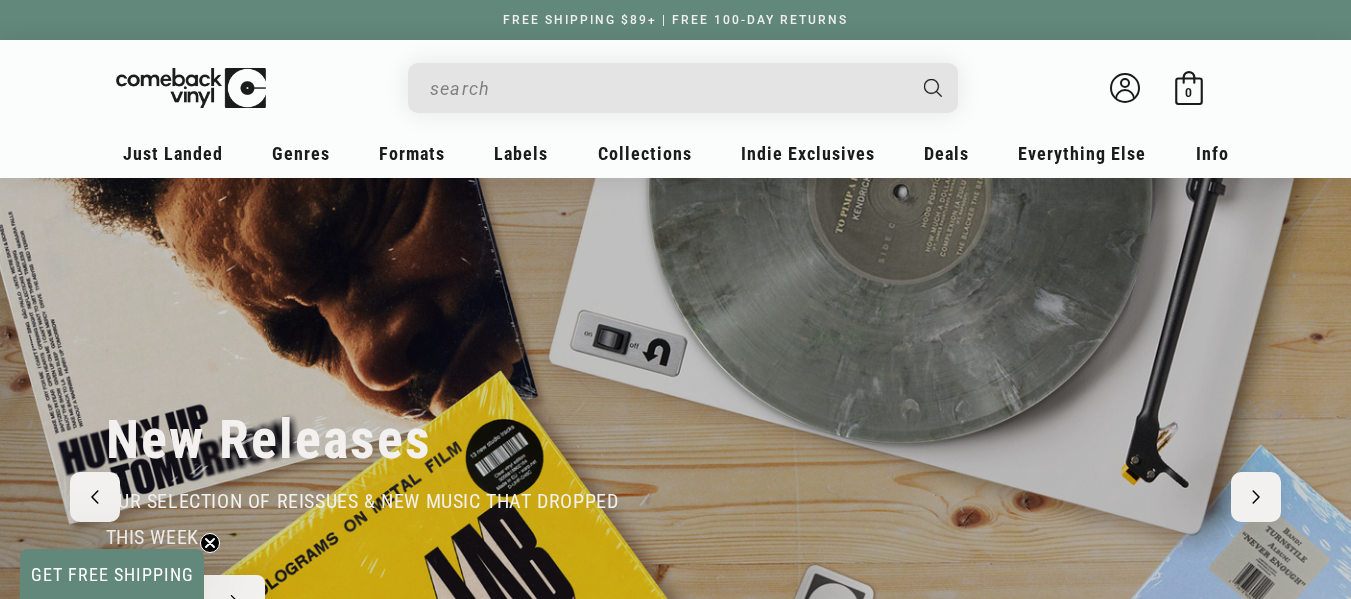 click at bounding box center (683, 88) 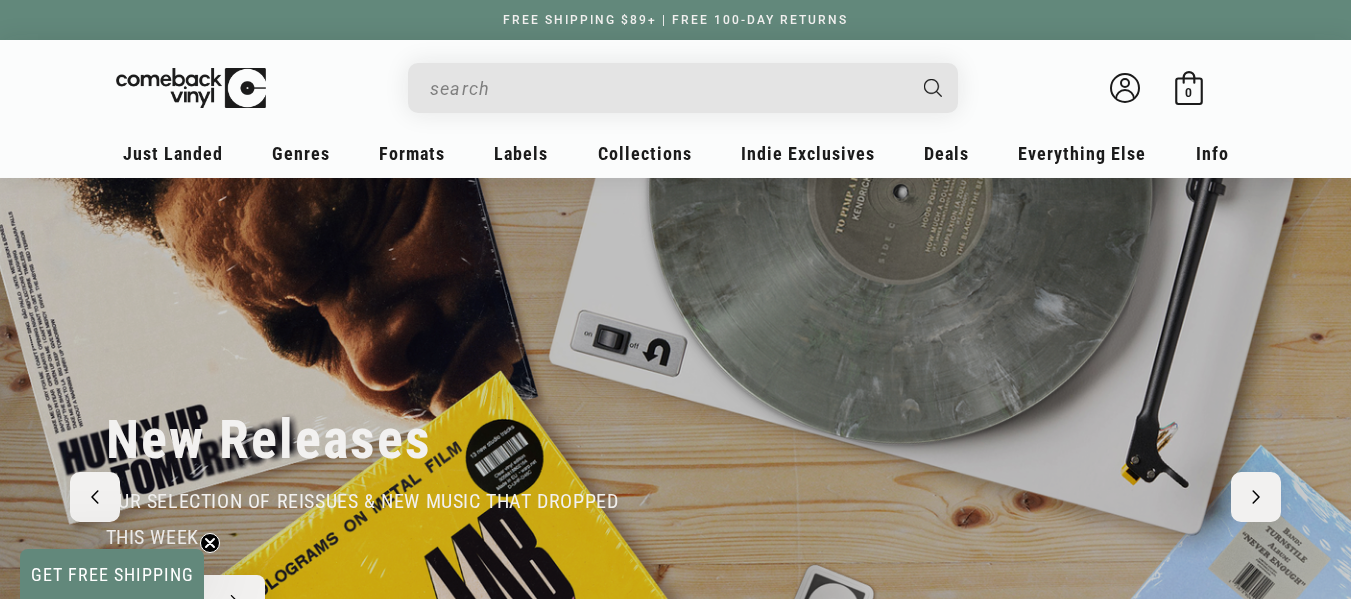 scroll, scrollTop: 300, scrollLeft: 0, axis: vertical 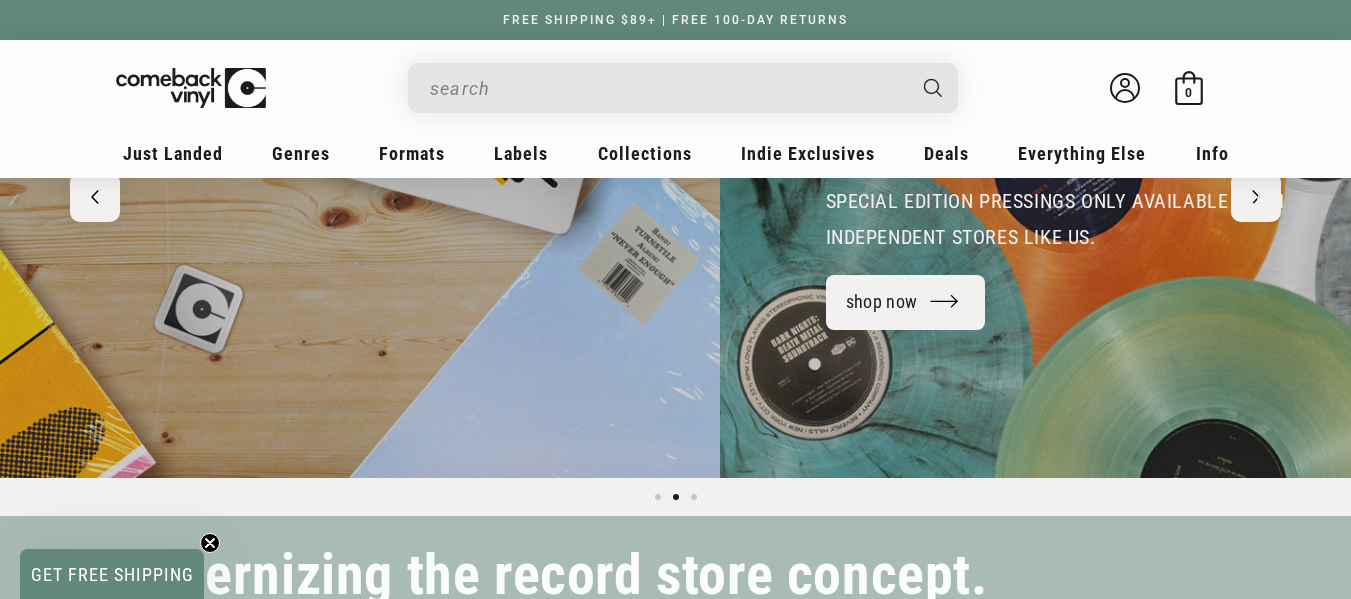 click at bounding box center (667, 88) 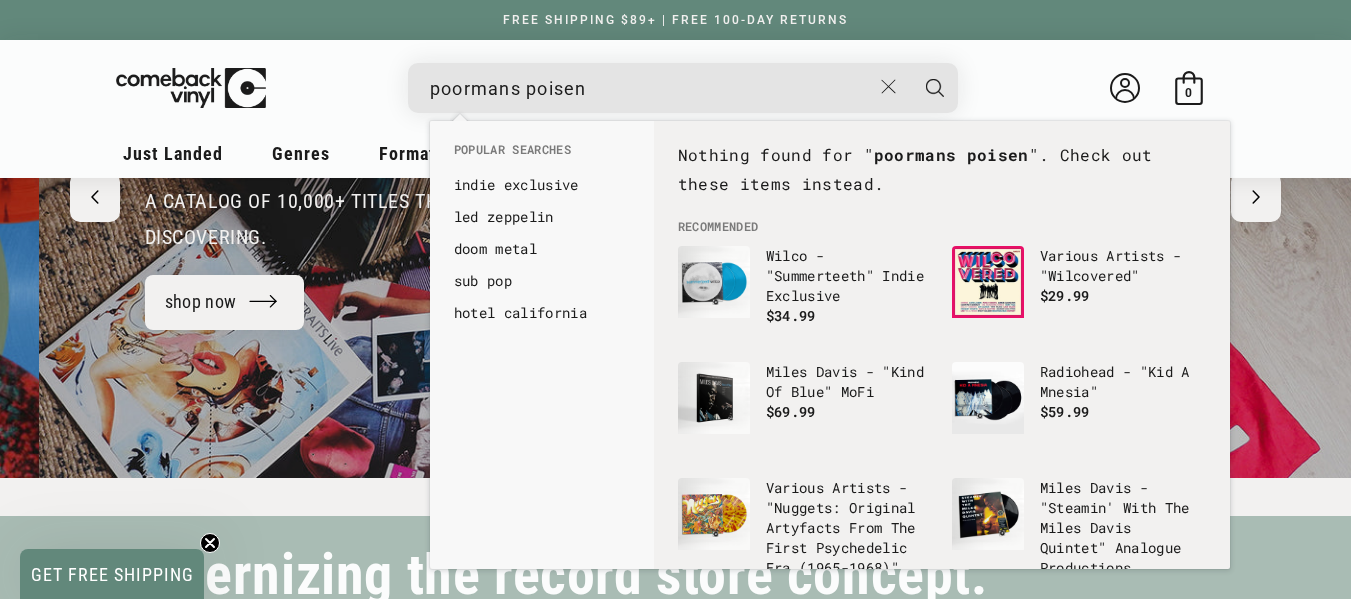 scroll, scrollTop: 0, scrollLeft: 2702, axis: horizontal 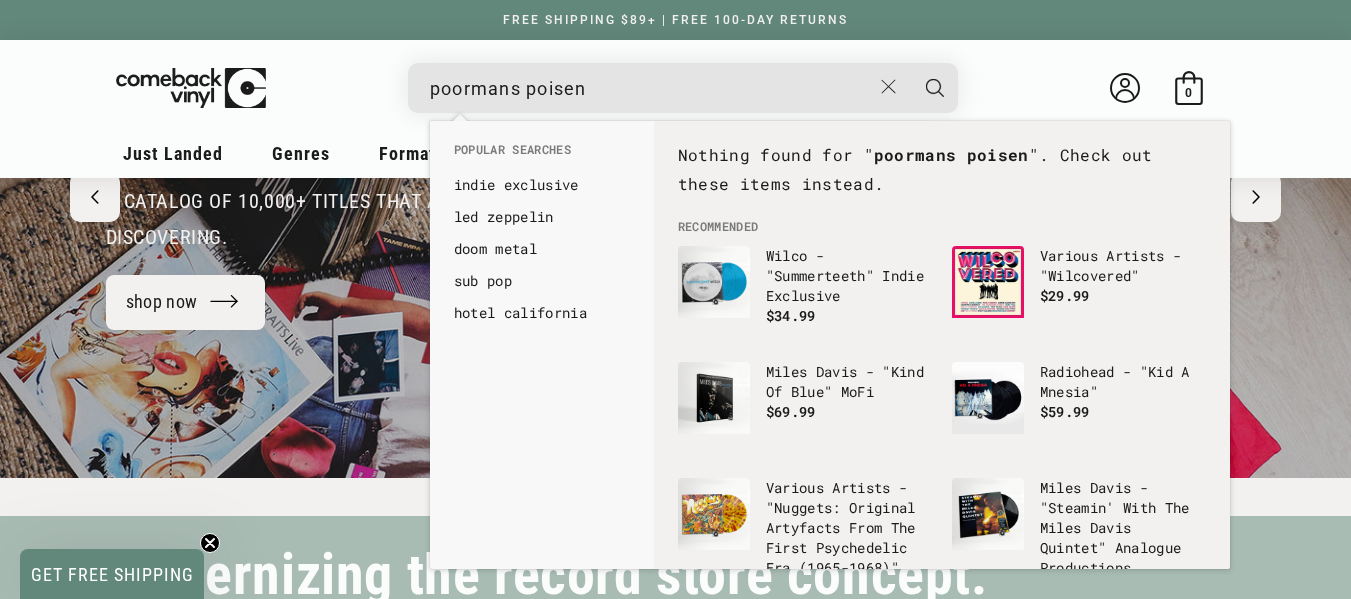 type on "poormans poisen" 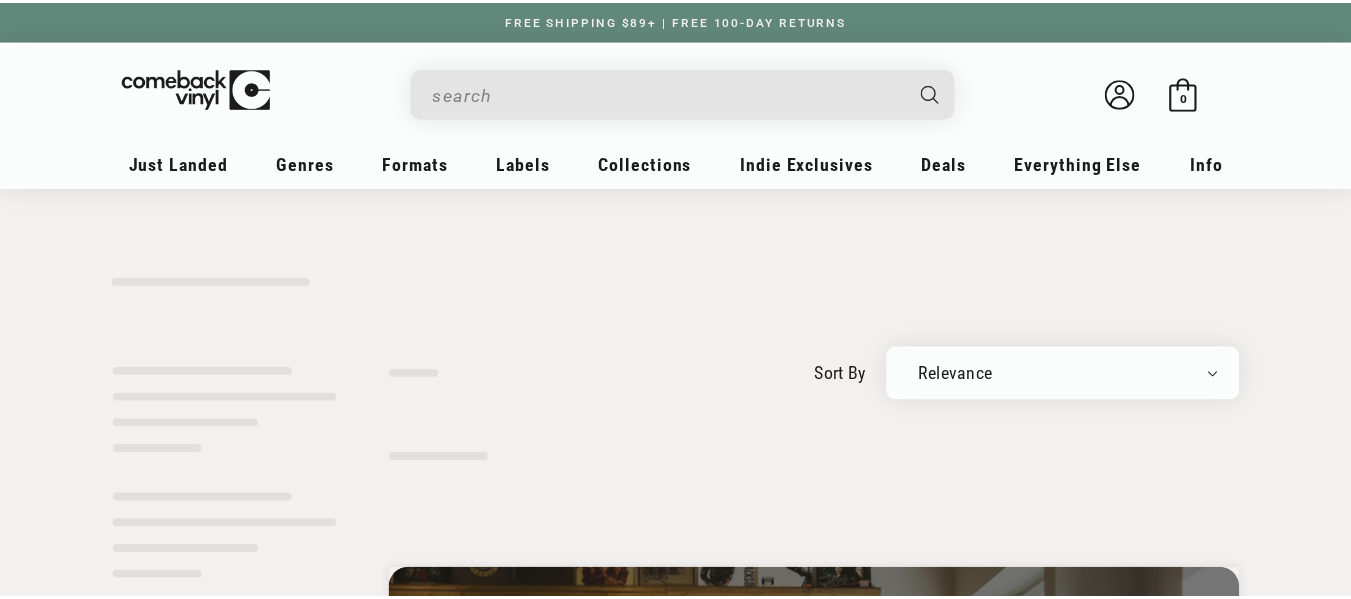 scroll, scrollTop: 0, scrollLeft: 0, axis: both 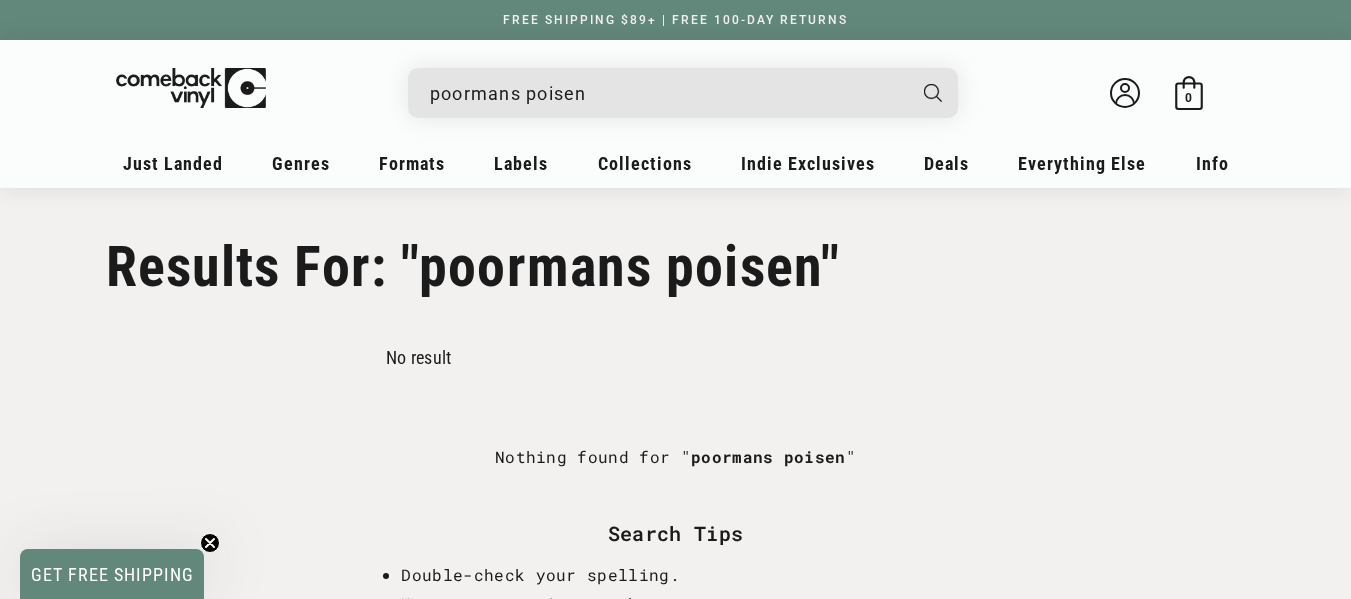 click on "[ARTIST] [ARTIST]" at bounding box center [667, 93] 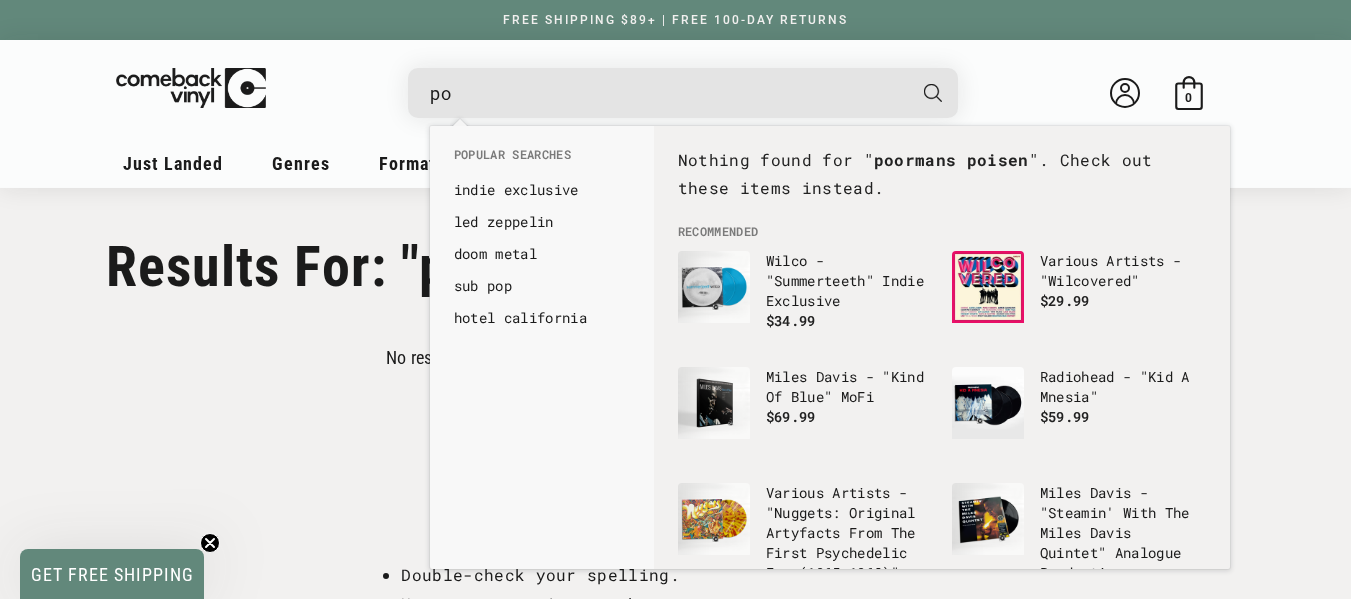 type on "p" 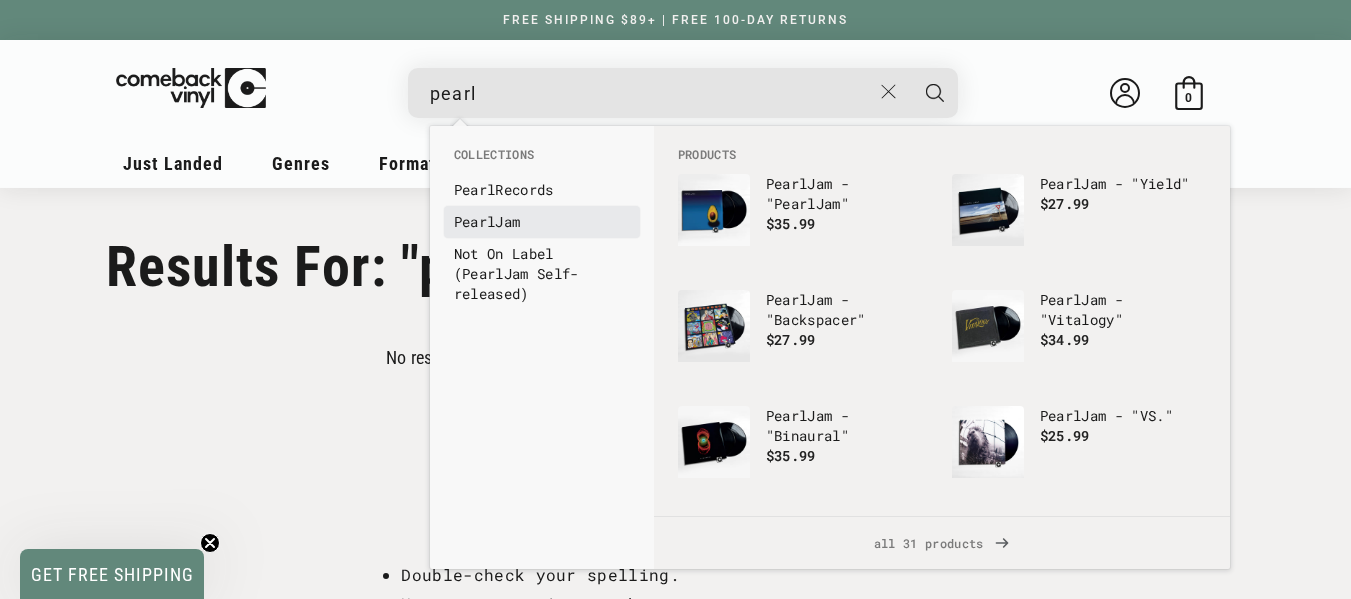 type on "pearl" 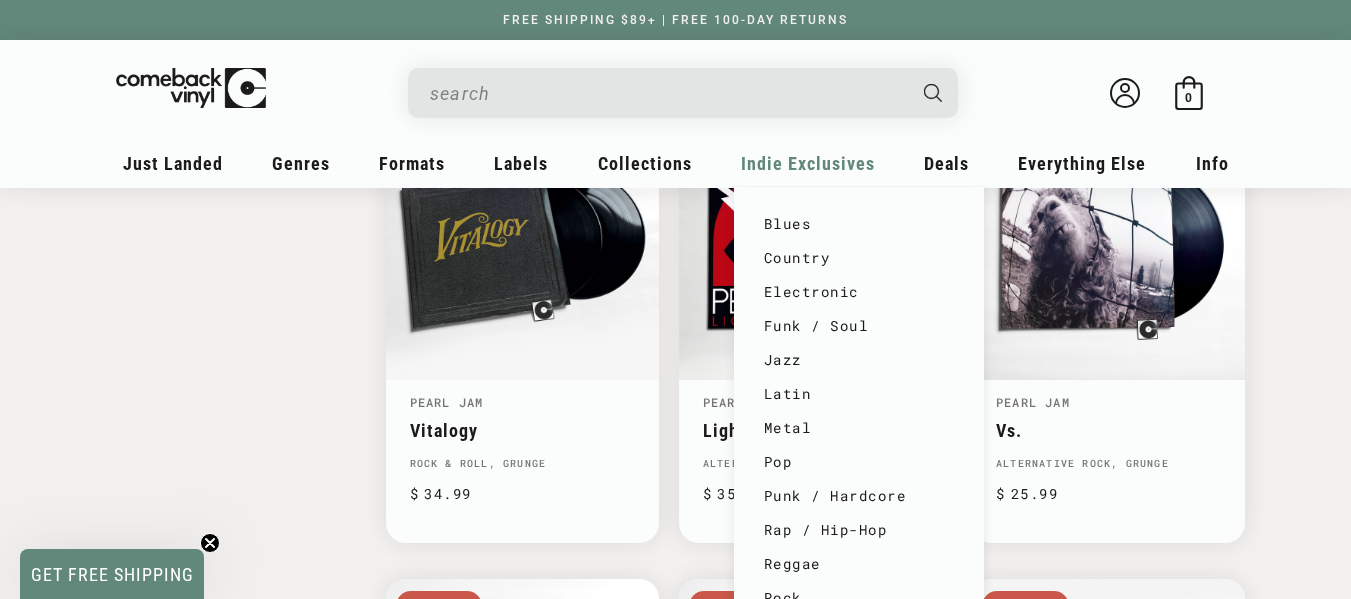 scroll, scrollTop: 2600, scrollLeft: 0, axis: vertical 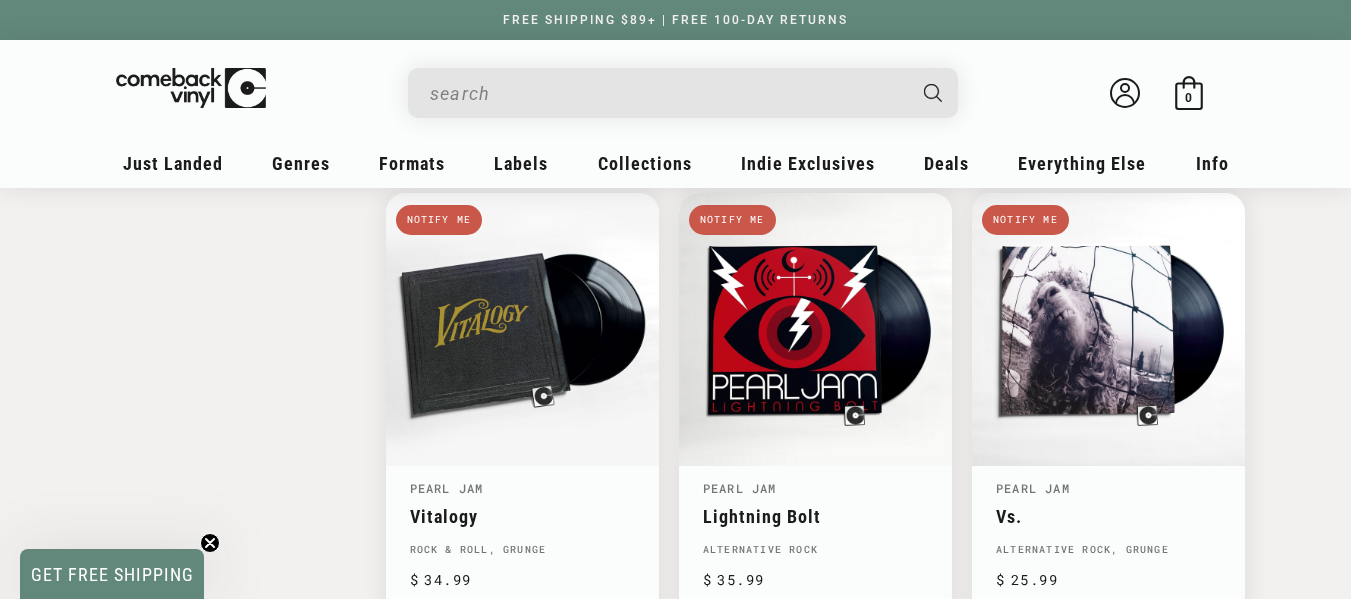 click at bounding box center [667, 93] 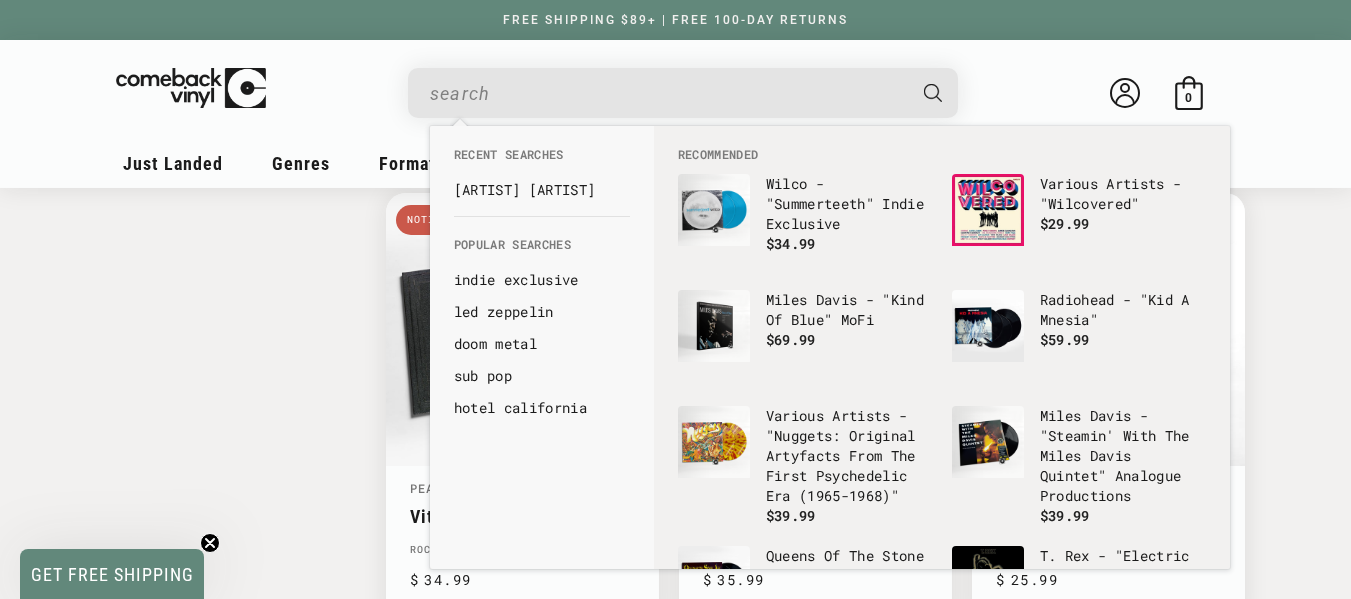 click on "Close
Filter By
Clear All
Stock Status
“Coming Soon” titles are upcoming releases that will be stocked. All out of stock products are being restocked.
Clear
In Stock & Pre-Orders
(2)
Restocking & Coming Soon
(22)
Apply Genre
“Genre” is a general type of music on a record. A record can be listed under multiple genres.
Clear
Rock
(24)
Apply Style
“Style” is a specific type of music on a record. A record can be listed under multiple styles.
Clear
Acoustic
(2)
Alternative Rock
(18)
Garage Rock
(2)
7"" at bounding box center (676, -504) 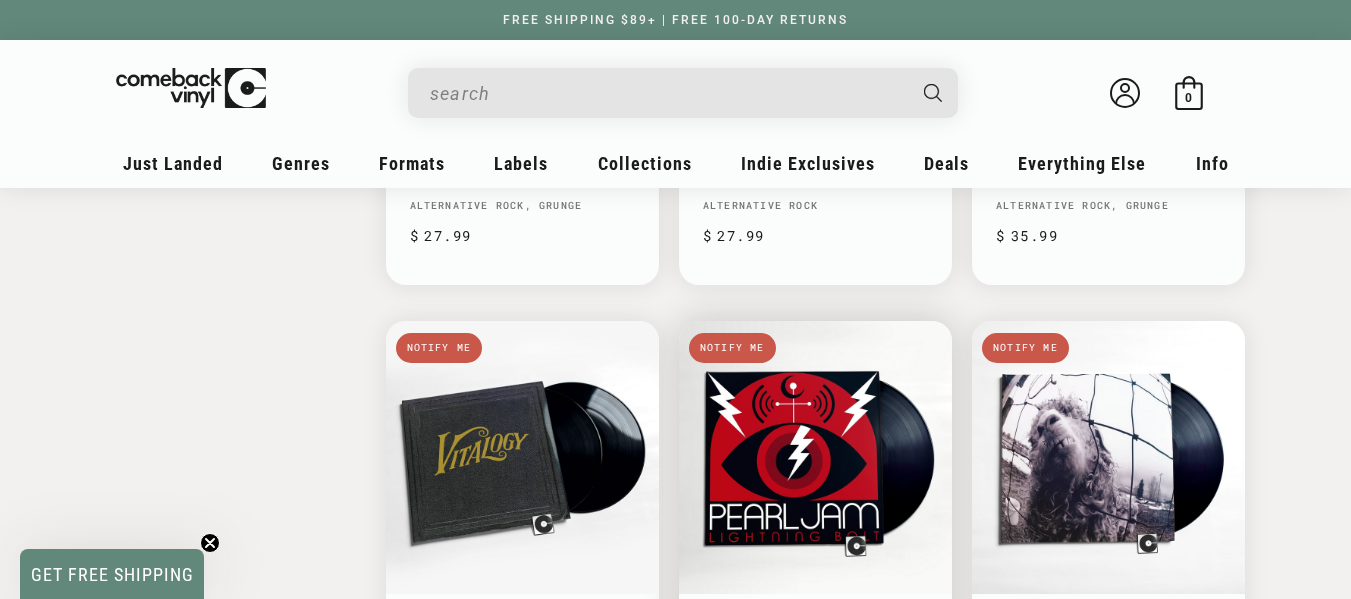 scroll, scrollTop: 2200, scrollLeft: 0, axis: vertical 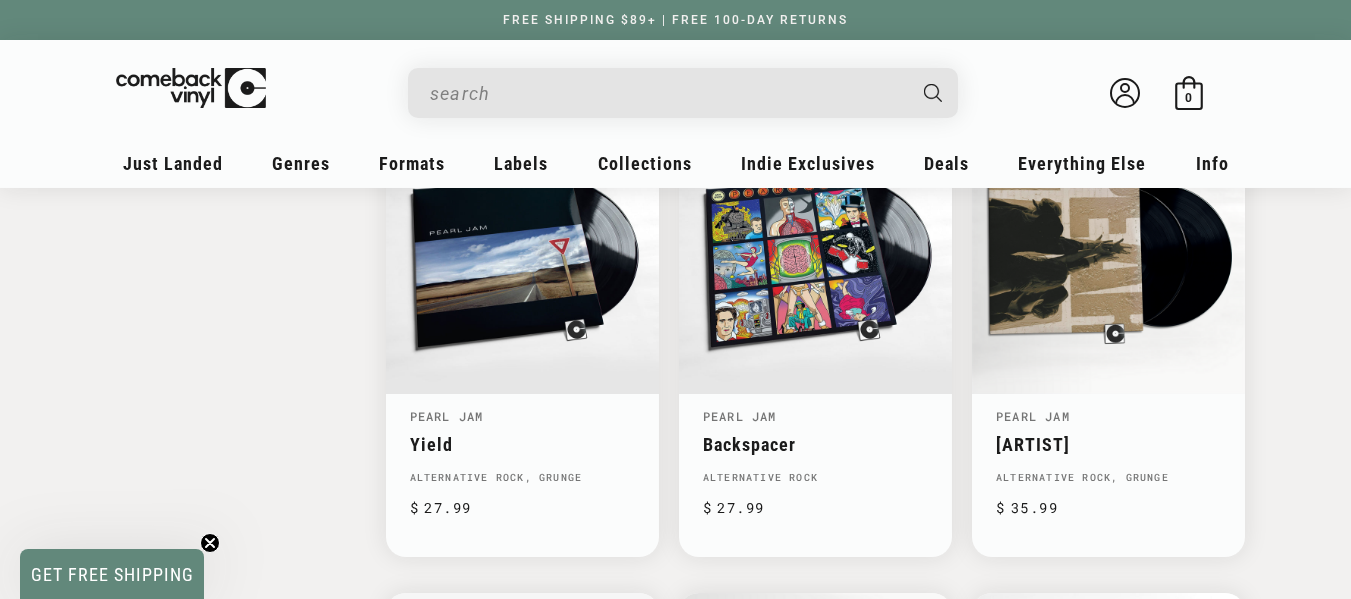 click at bounding box center [667, 93] 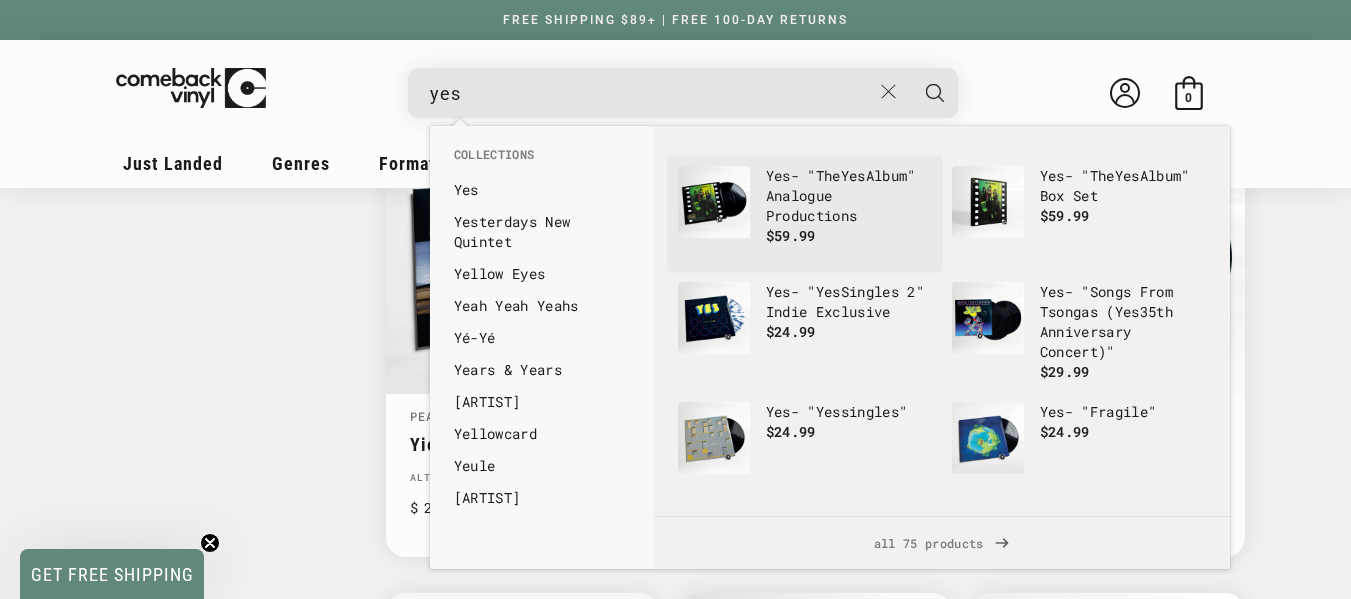 scroll, scrollTop: 241, scrollLeft: 0, axis: vertical 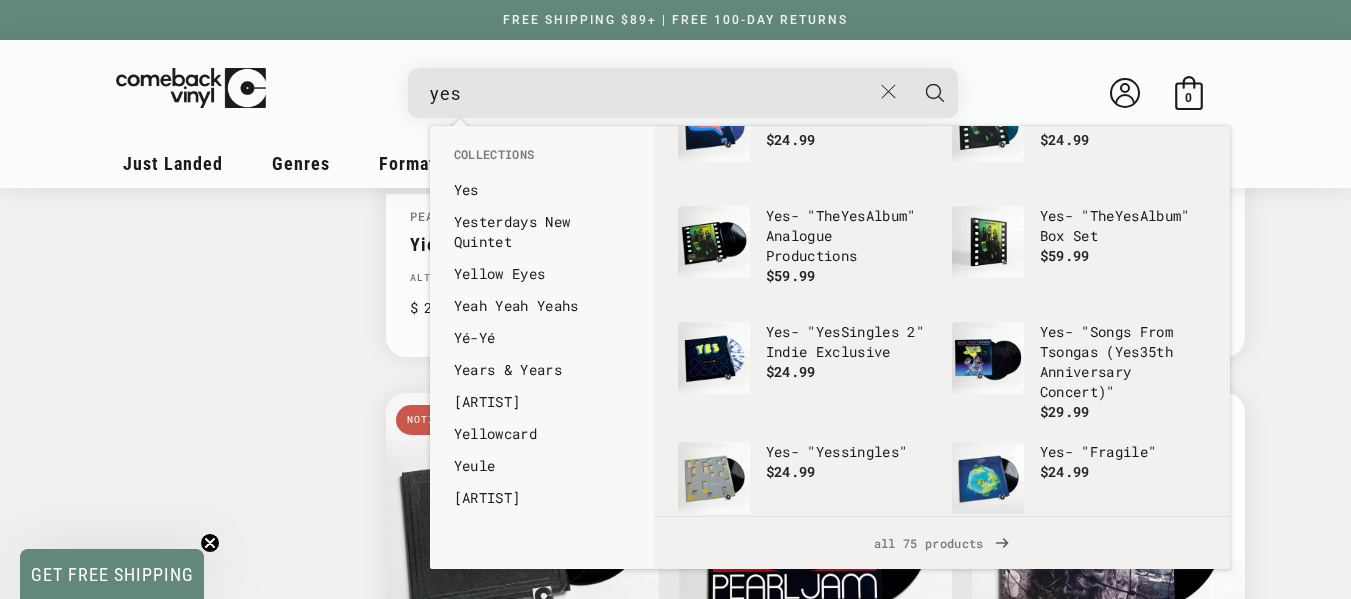 click on "Close
Filter By
Clear All
Stock Status
“Coming Soon” titles are upcoming releases that will be stocked. All out of stock products are being restocked.
Clear
In Stock & Pre-Orders
(2)
Restocking & Coming Soon
(22)
Apply Genre
“Genre” is a general type of music on a record. A record can be listed under multiple genres.
Clear
Rock
(24)
Apply Style
“Style” is a specific type of music on a record. A record can be listed under multiple styles.
Clear
Acoustic
(2)
Alternative Rock
(18)
Garage Rock
(2)
7"" at bounding box center [676, -304] 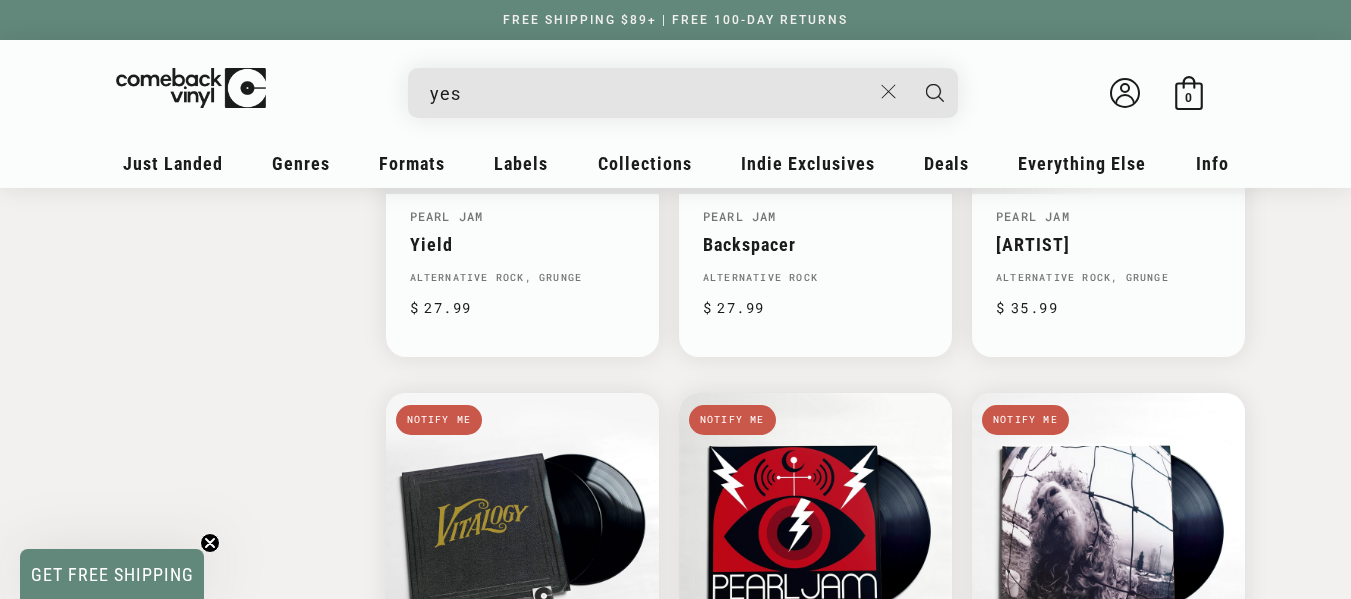 drag, startPoint x: 485, startPoint y: 100, endPoint x: 369, endPoint y: 98, distance: 116.01724 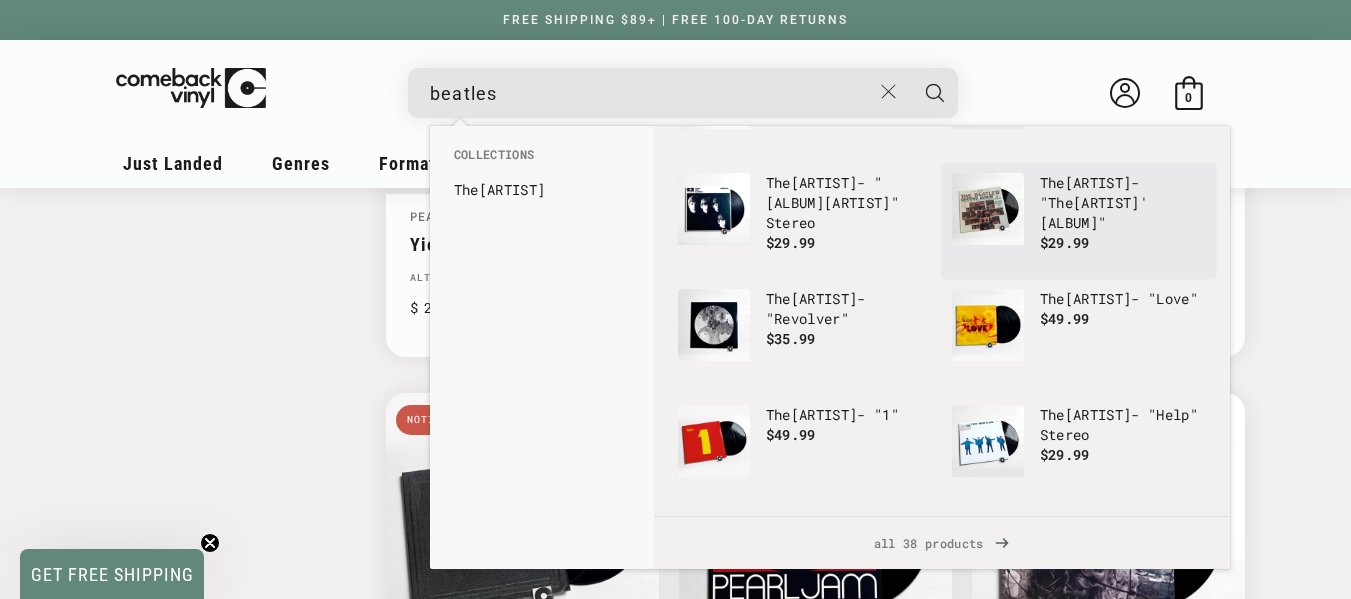 scroll, scrollTop: 237, scrollLeft: 0, axis: vertical 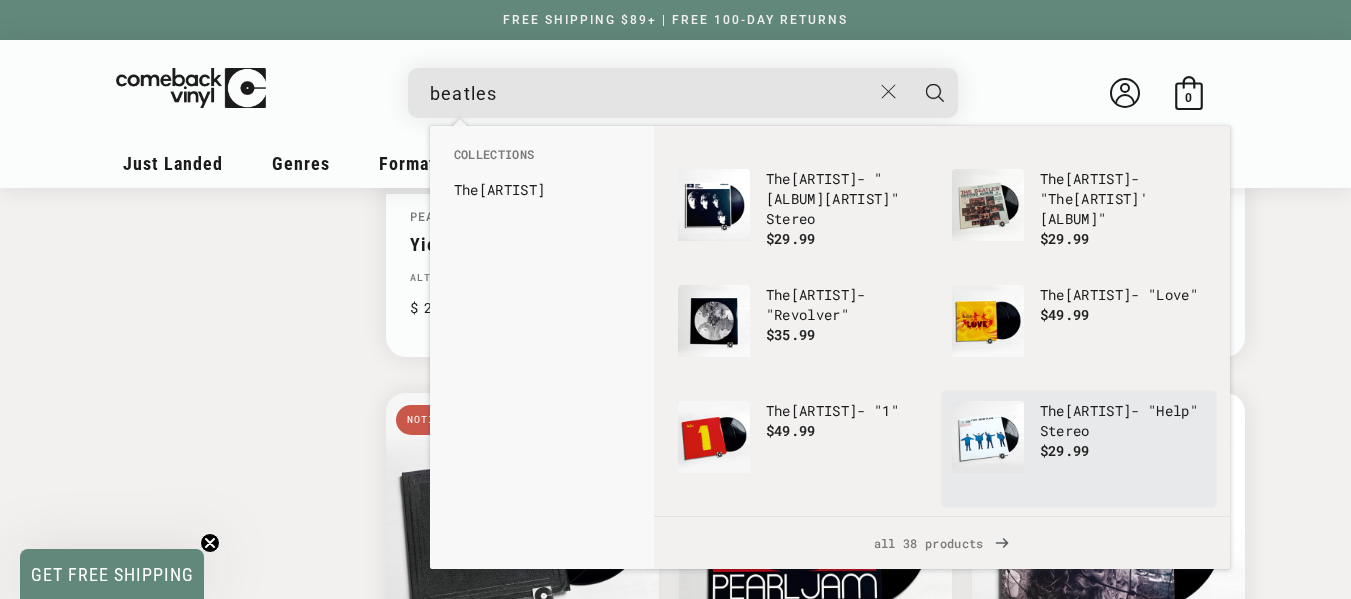 type on "beatles" 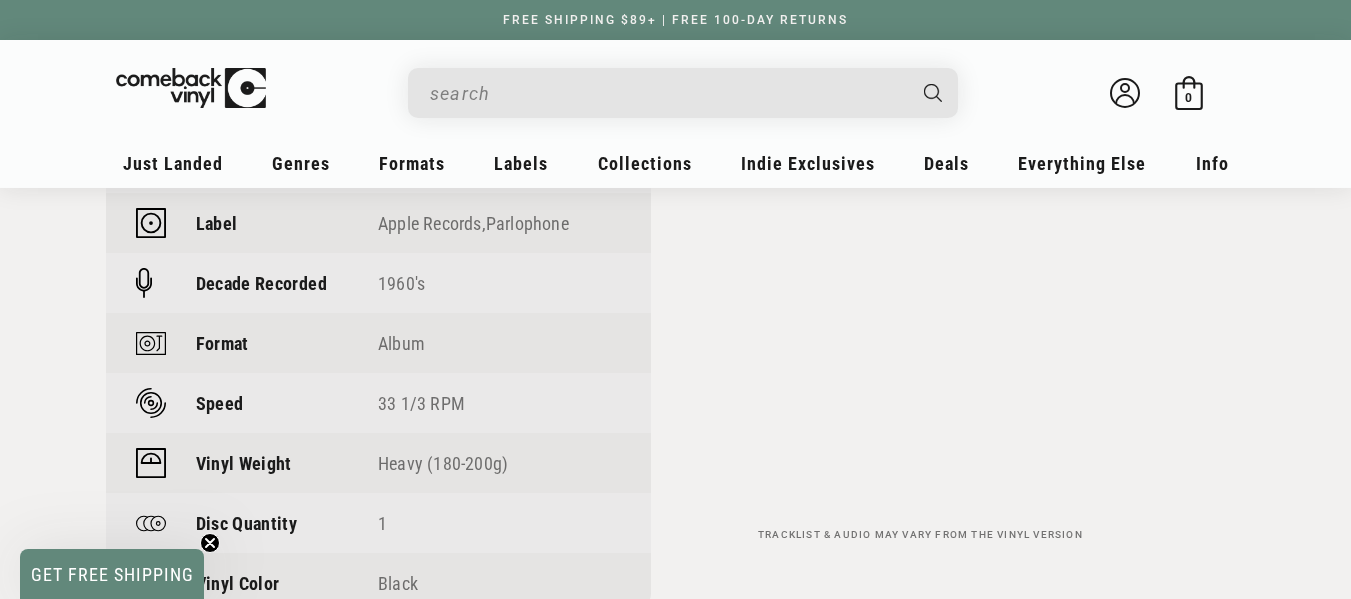 scroll, scrollTop: 1800, scrollLeft: 0, axis: vertical 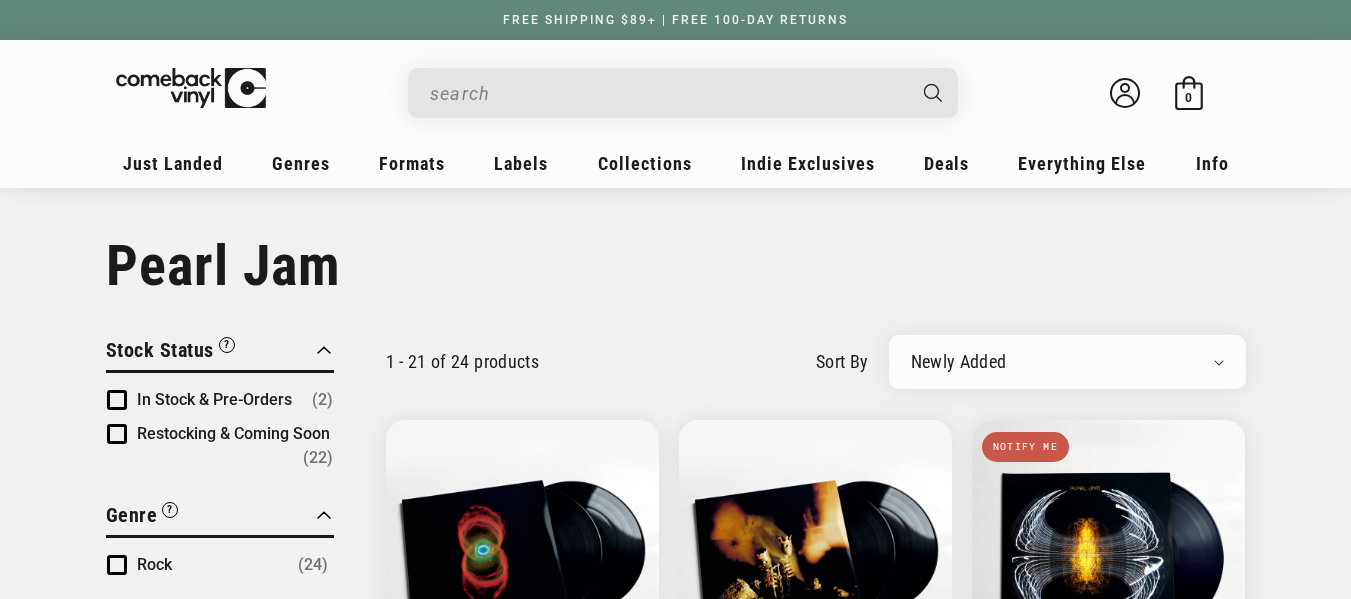 click at bounding box center [667, 93] 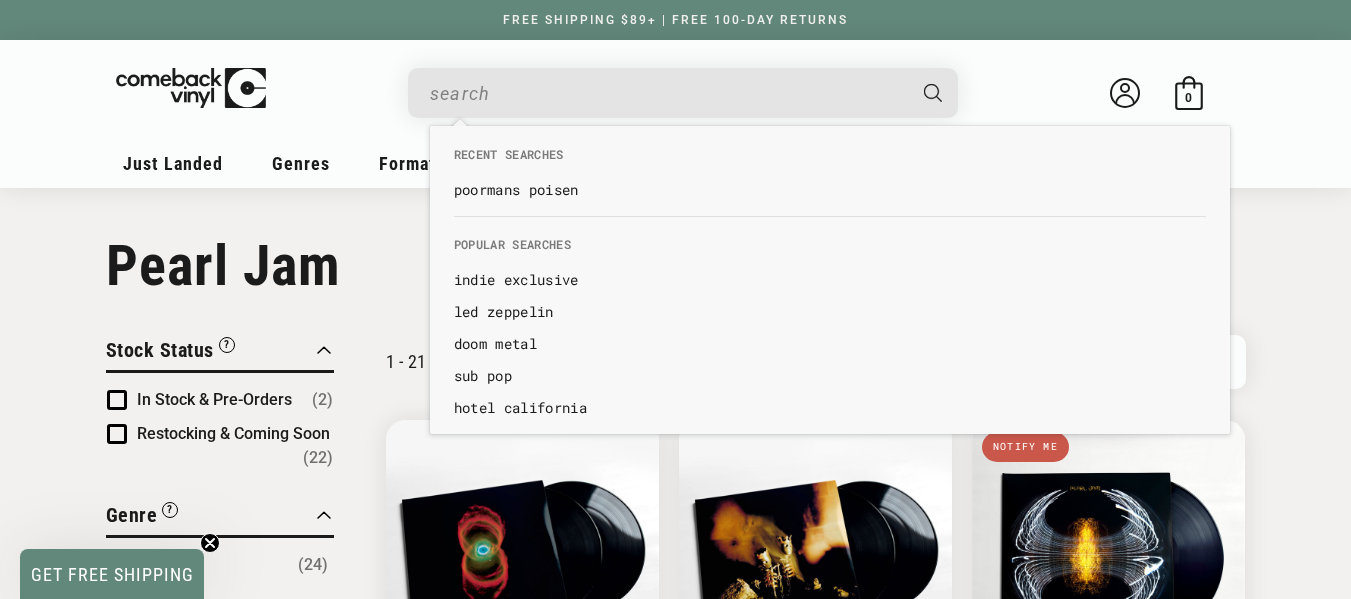 click at bounding box center [667, 93] 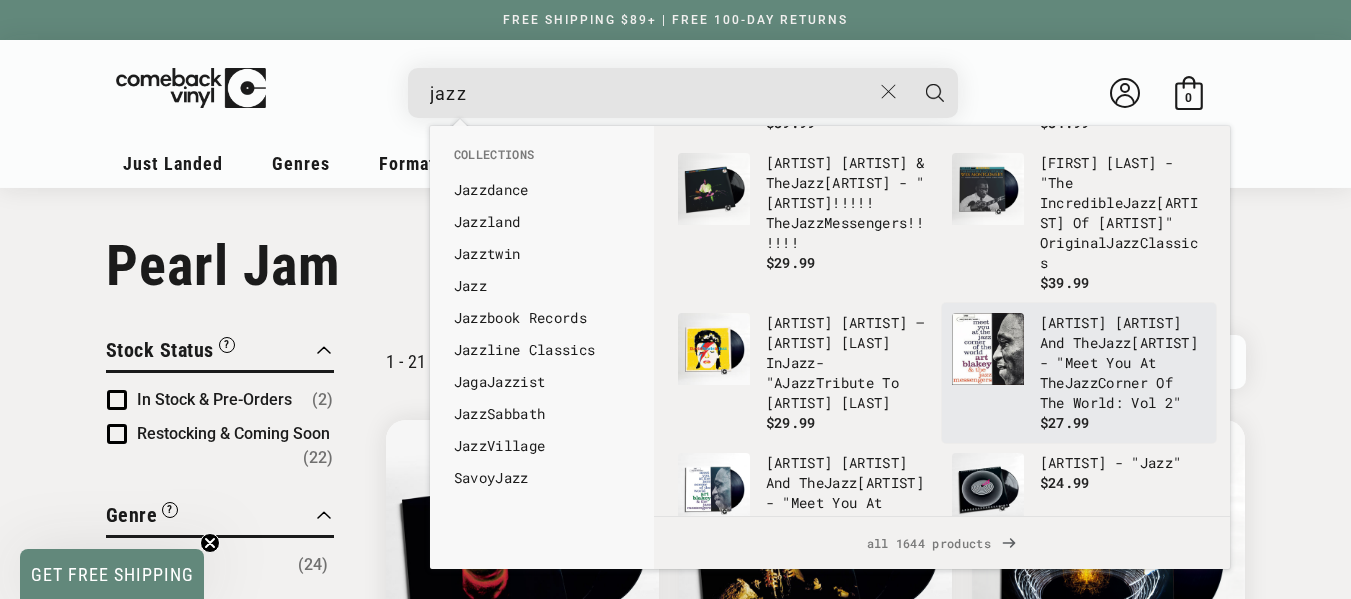 scroll, scrollTop: 353, scrollLeft: 0, axis: vertical 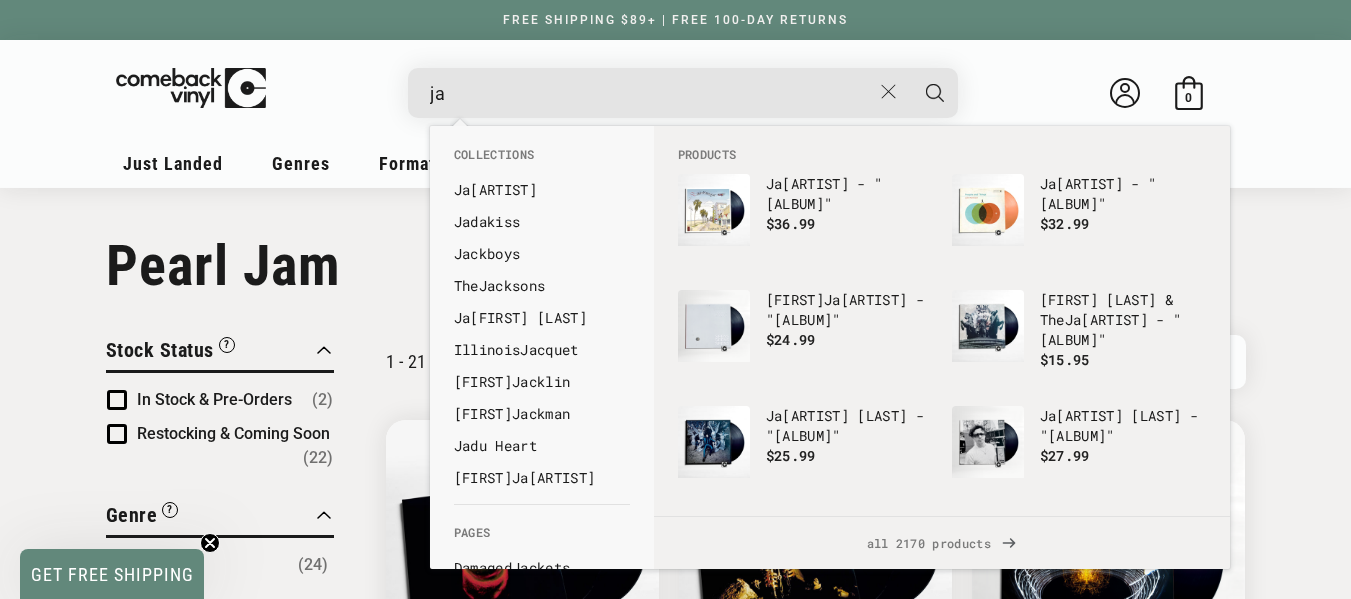 type on "j" 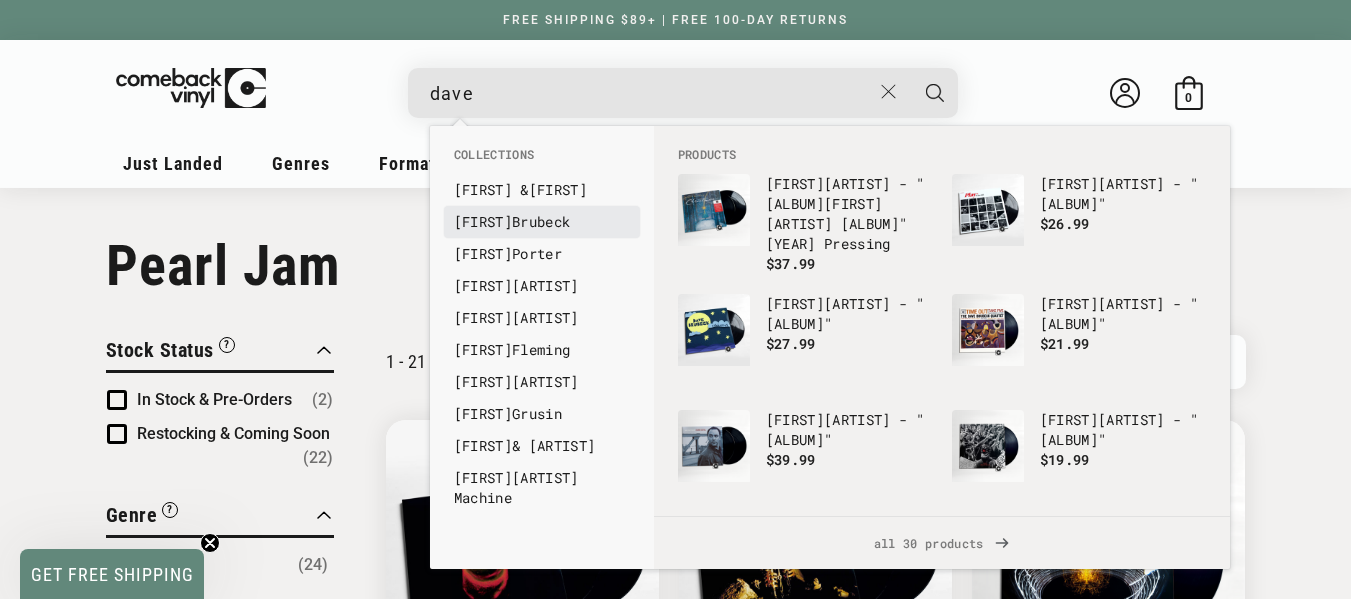 type on "dave" 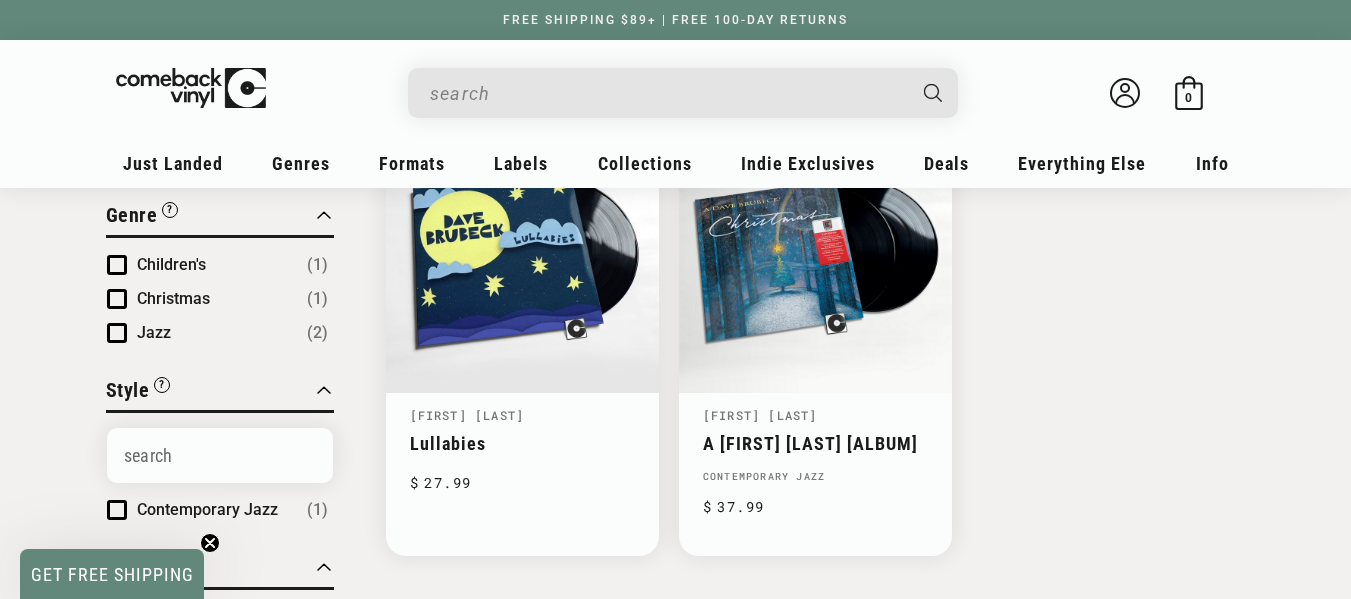 scroll, scrollTop: 0, scrollLeft: 0, axis: both 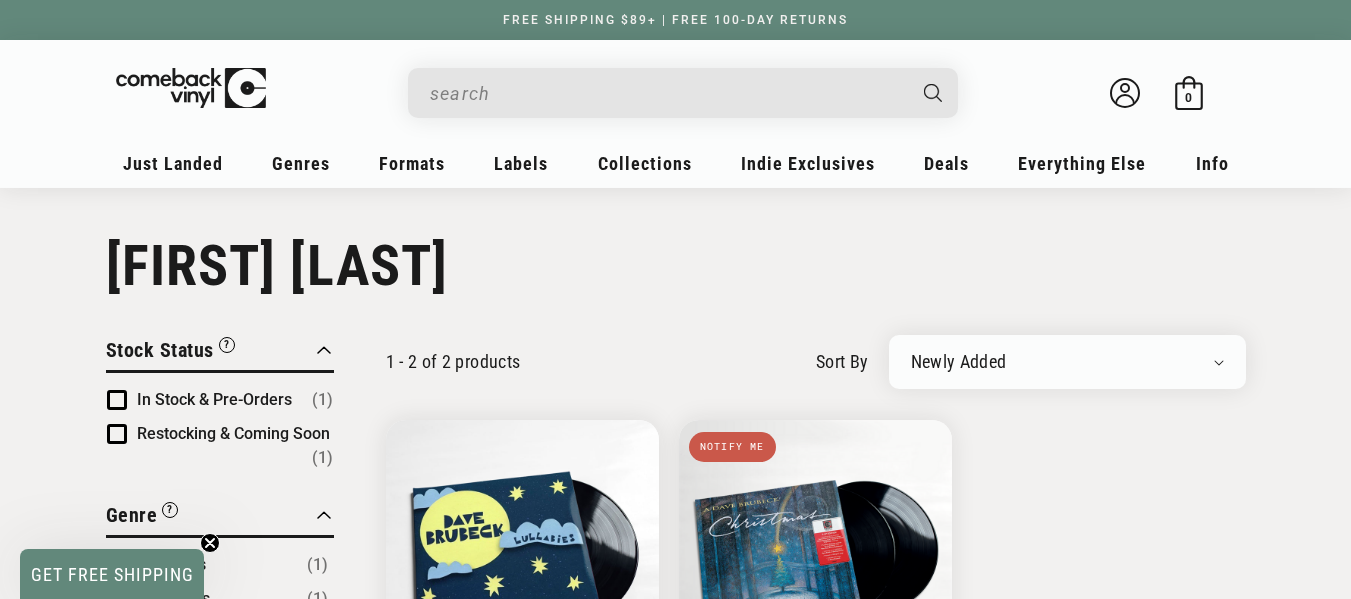 click at bounding box center [667, 93] 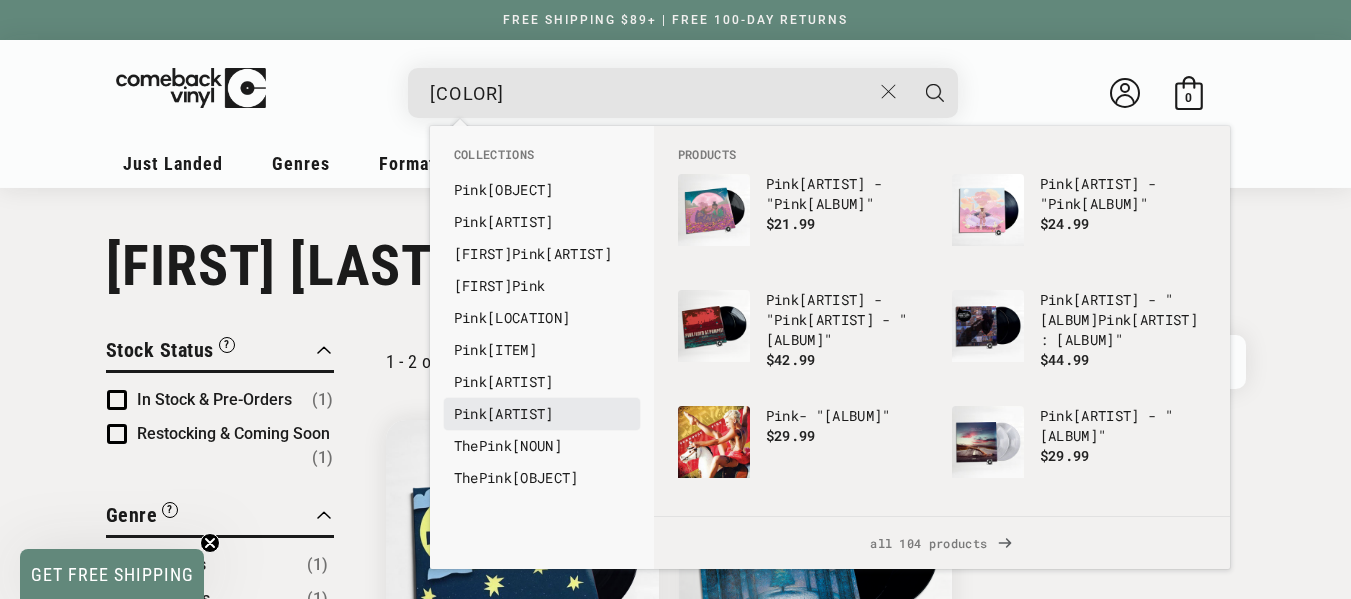 type on "pink" 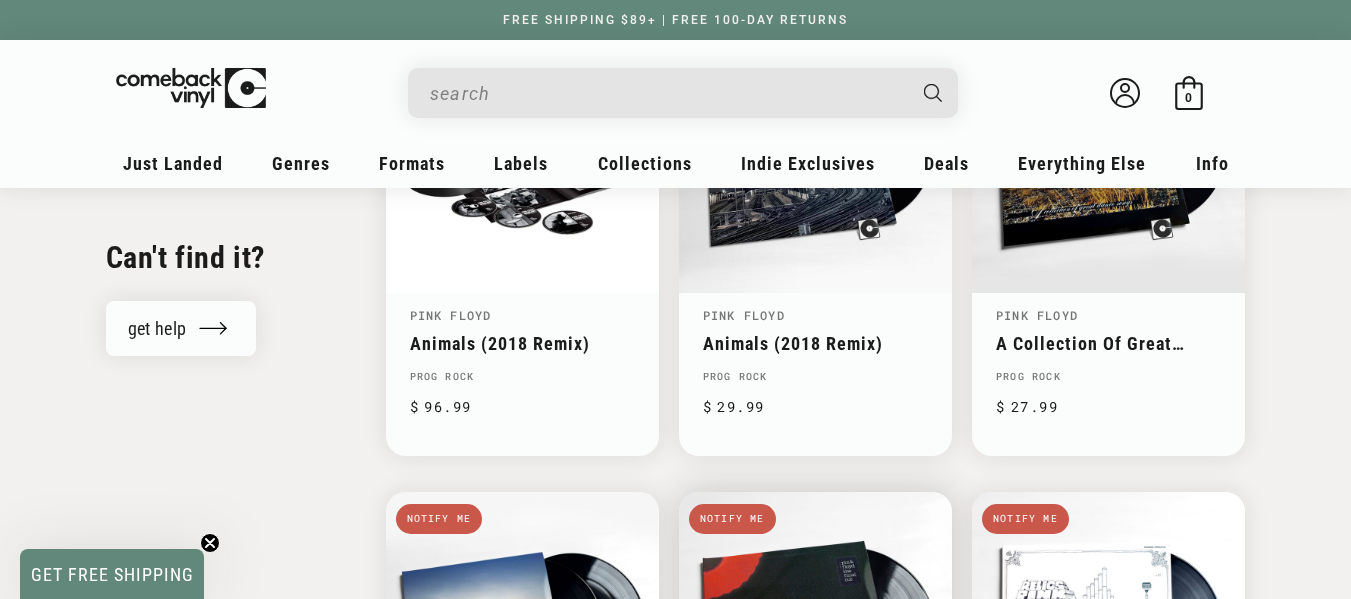 scroll, scrollTop: 1800, scrollLeft: 0, axis: vertical 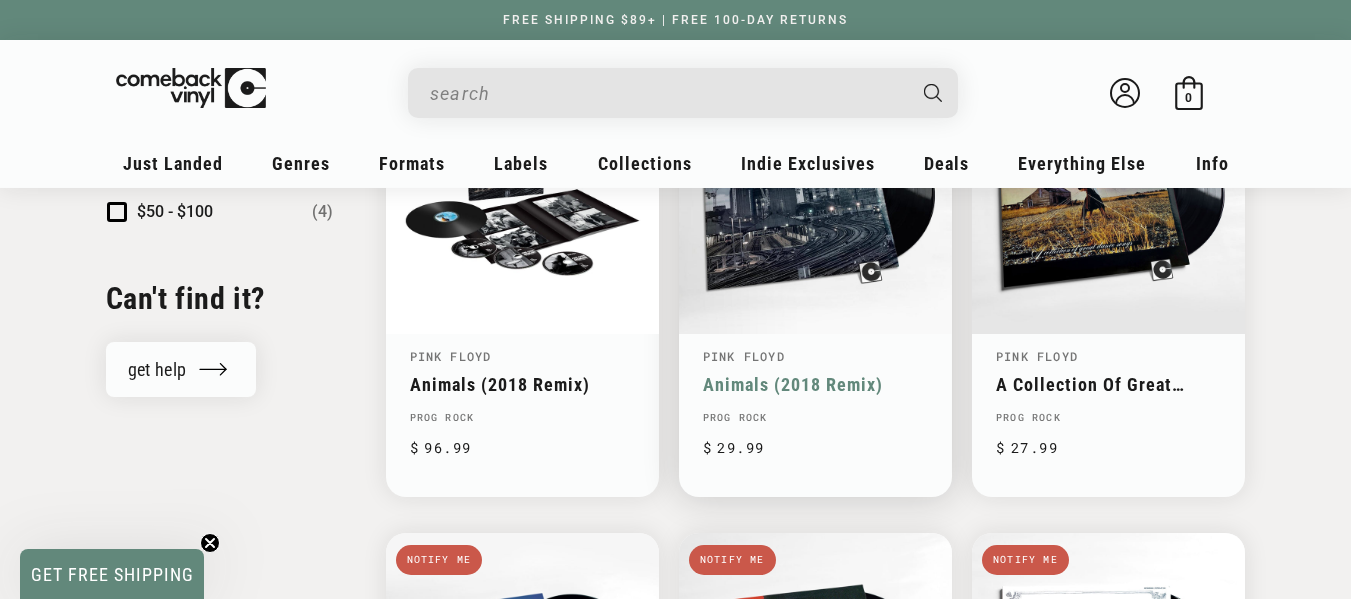 click on "Animals (2018 Remix)" at bounding box center [815, 384] 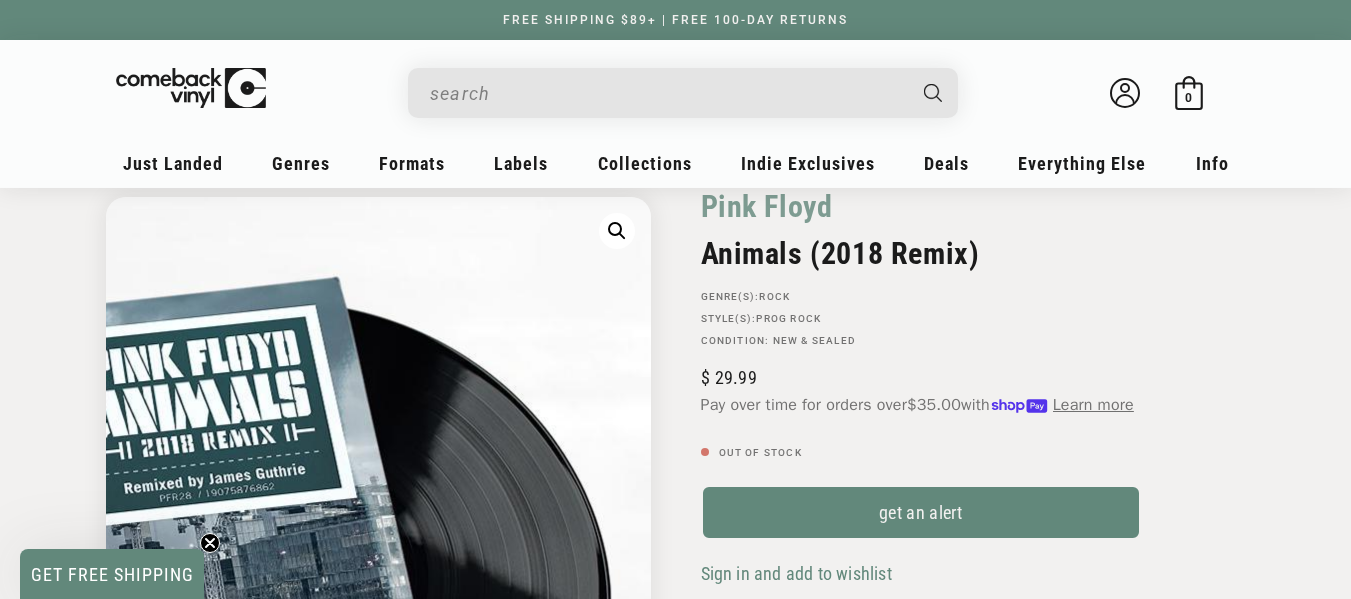scroll, scrollTop: 200, scrollLeft: 0, axis: vertical 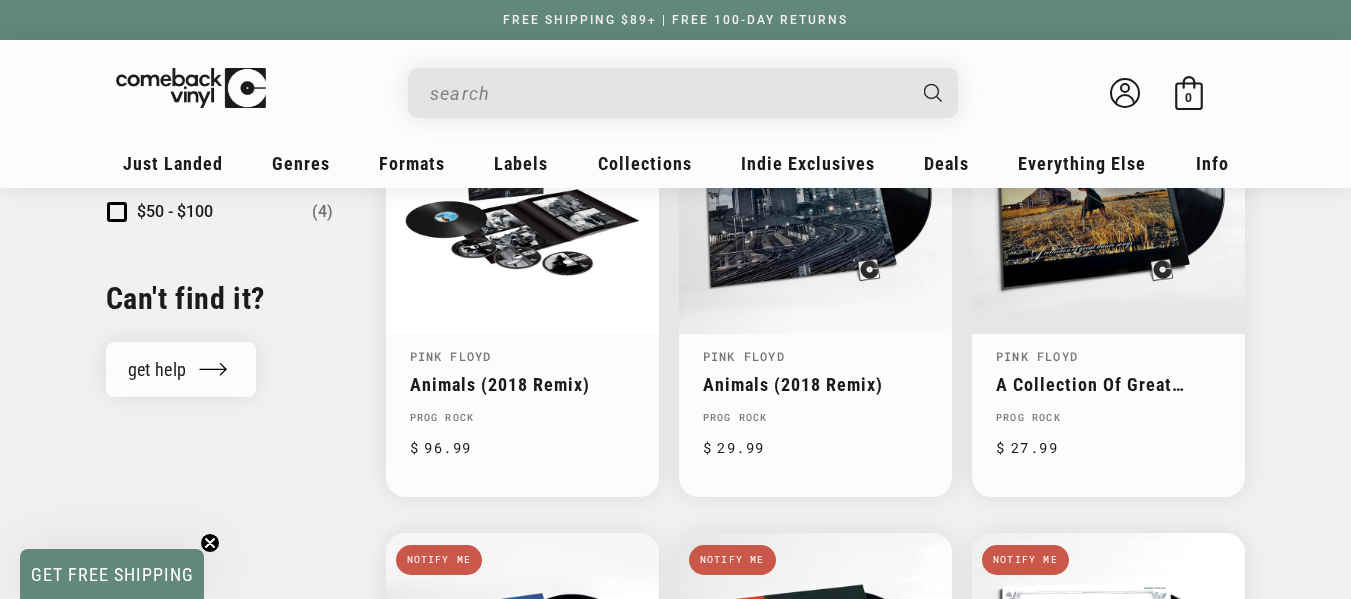 click at bounding box center [667, 93] 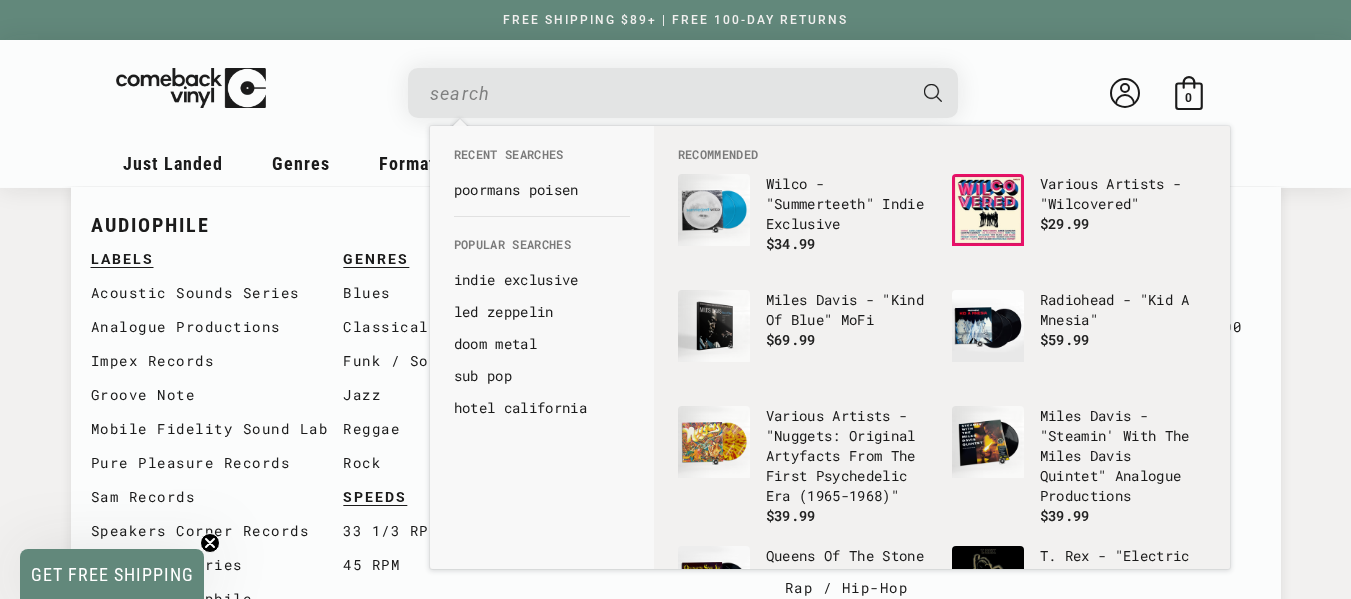 click on "poormans poisen" at bounding box center [542, 190] 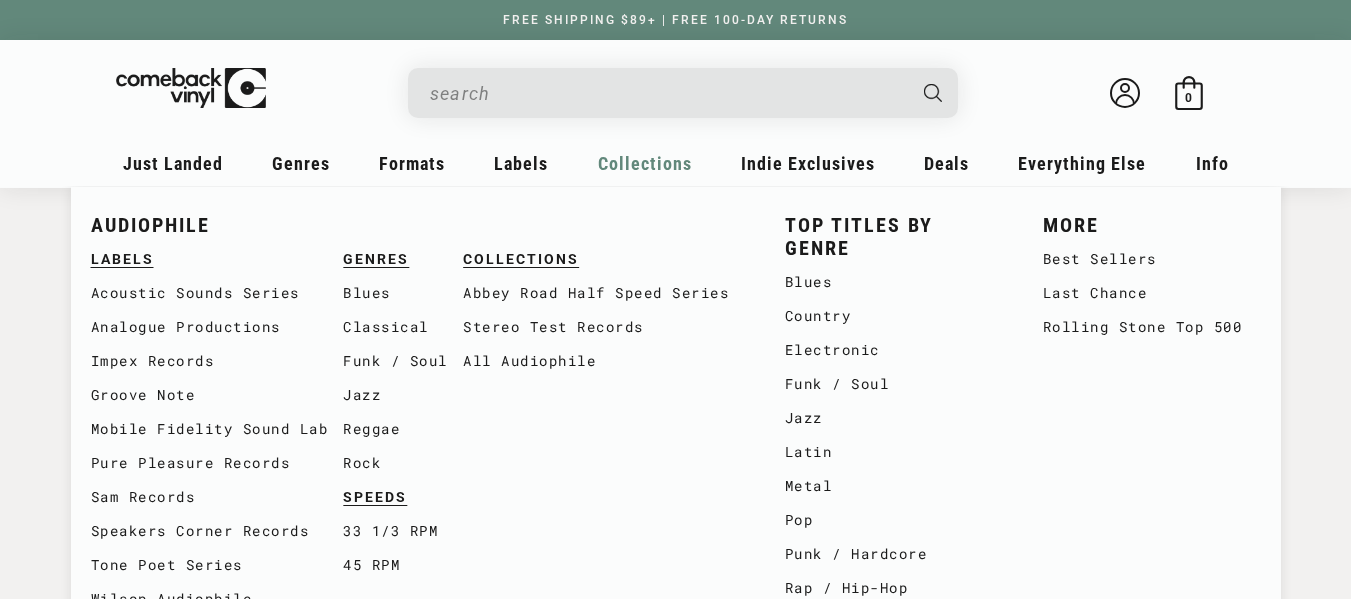 scroll, scrollTop: 0, scrollLeft: 0, axis: both 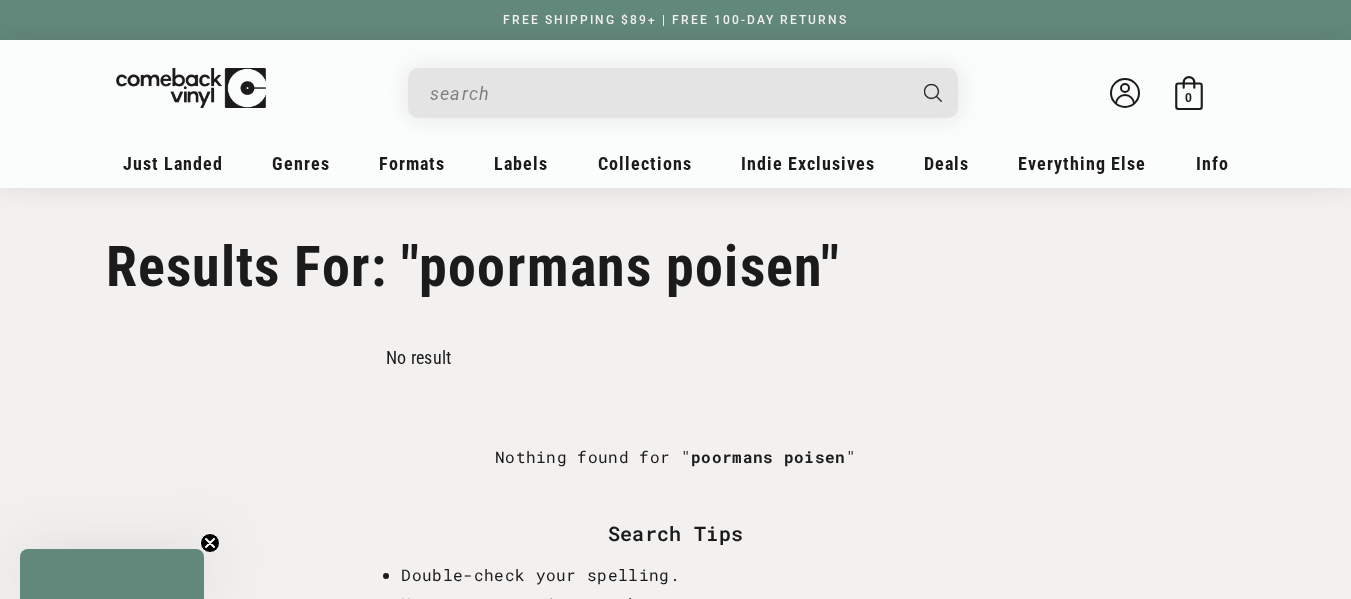 type on "poormans poisen" 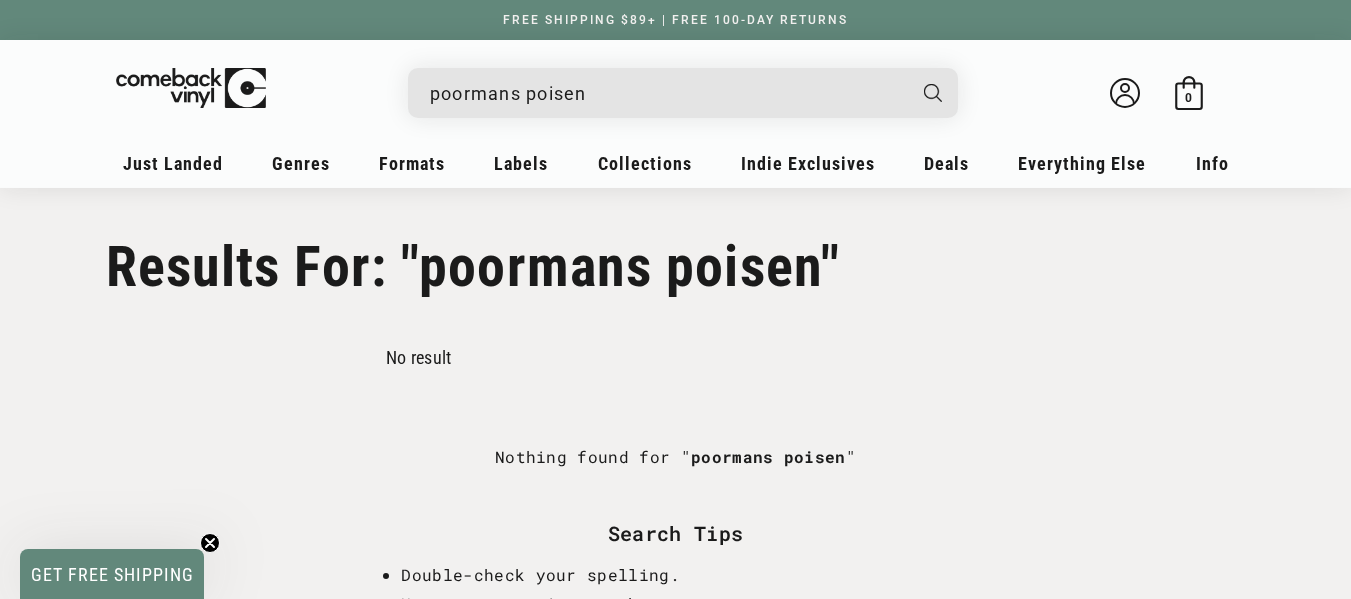 drag, startPoint x: 630, startPoint y: 90, endPoint x: 359, endPoint y: 88, distance: 271.0074 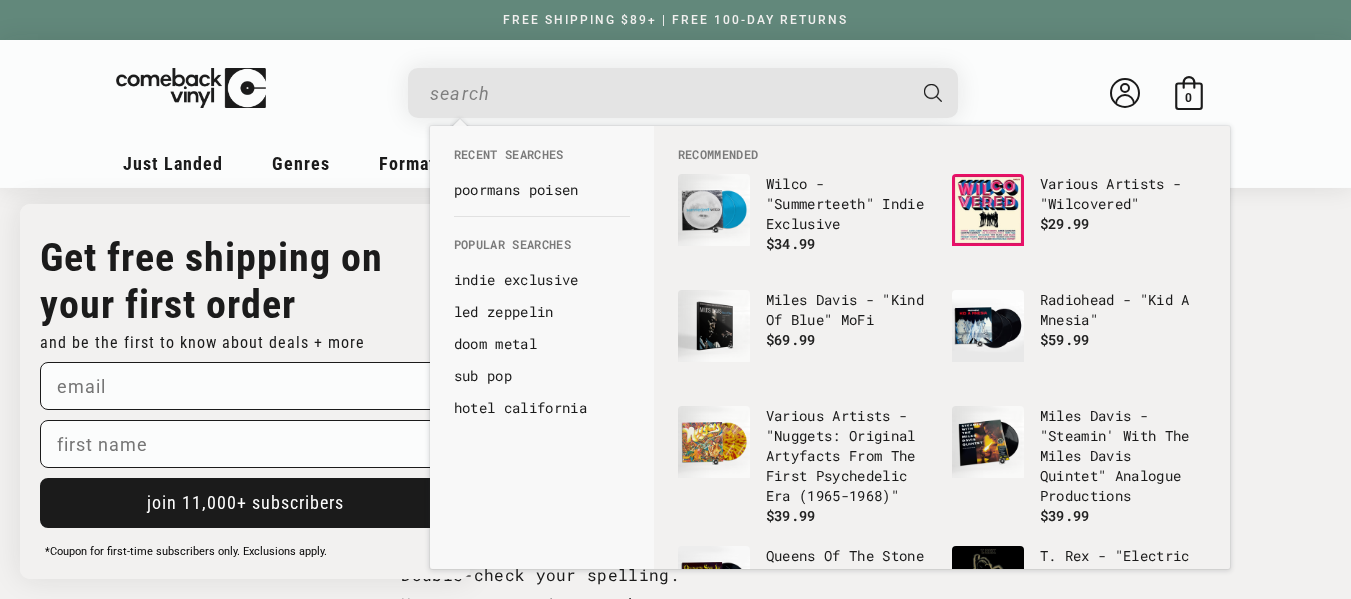 type 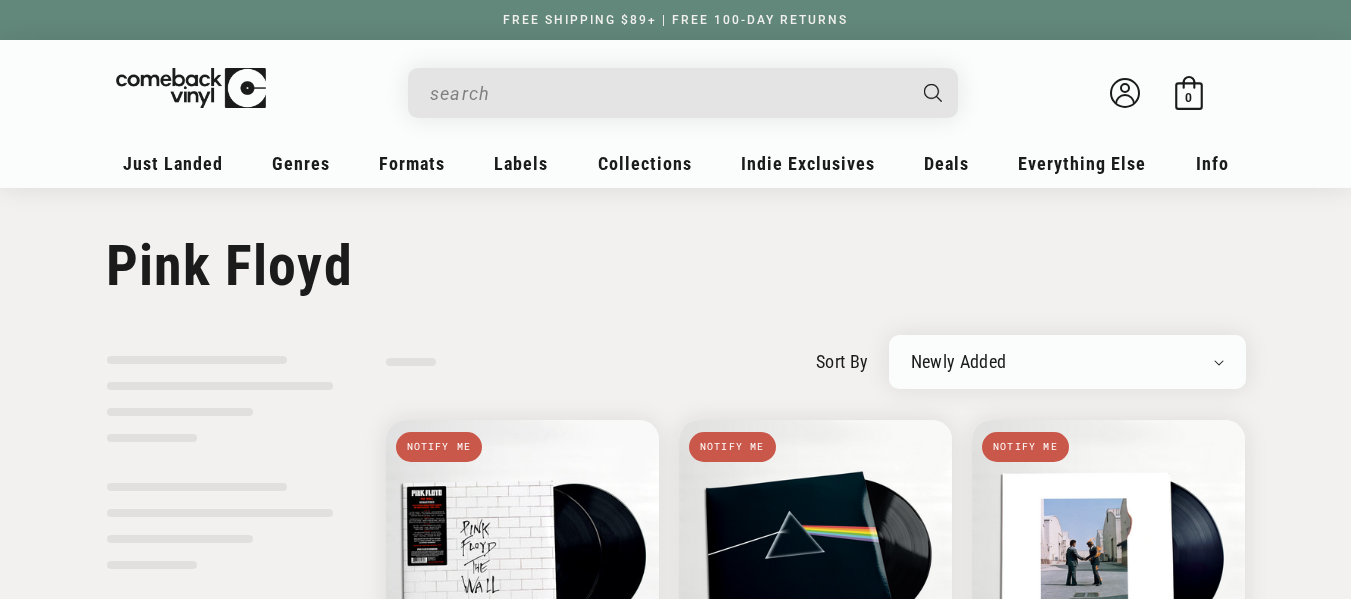 scroll, scrollTop: 0, scrollLeft: 0, axis: both 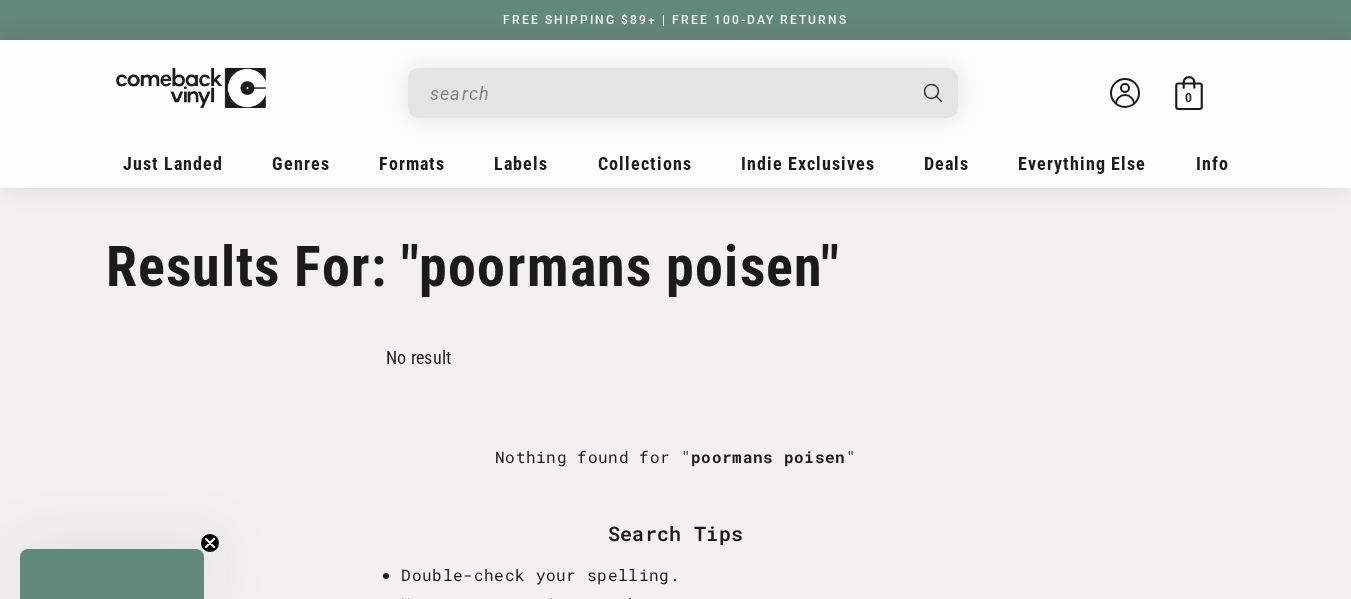 type on "poormans poisen" 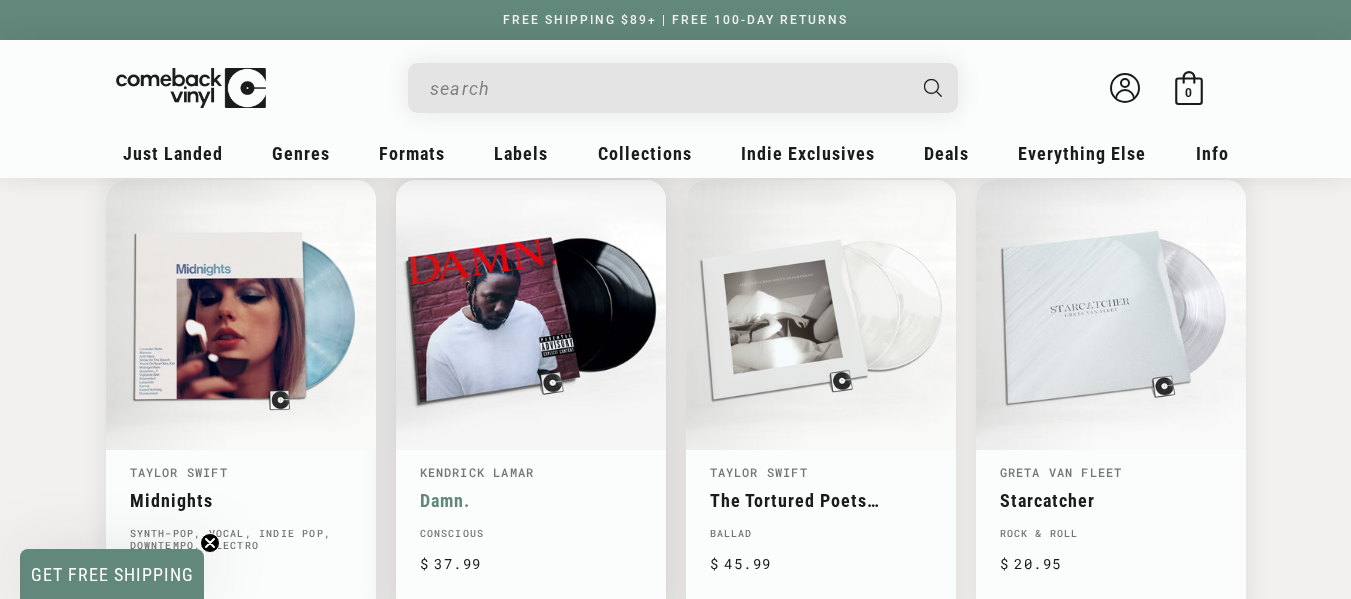 scroll, scrollTop: 1200, scrollLeft: 0, axis: vertical 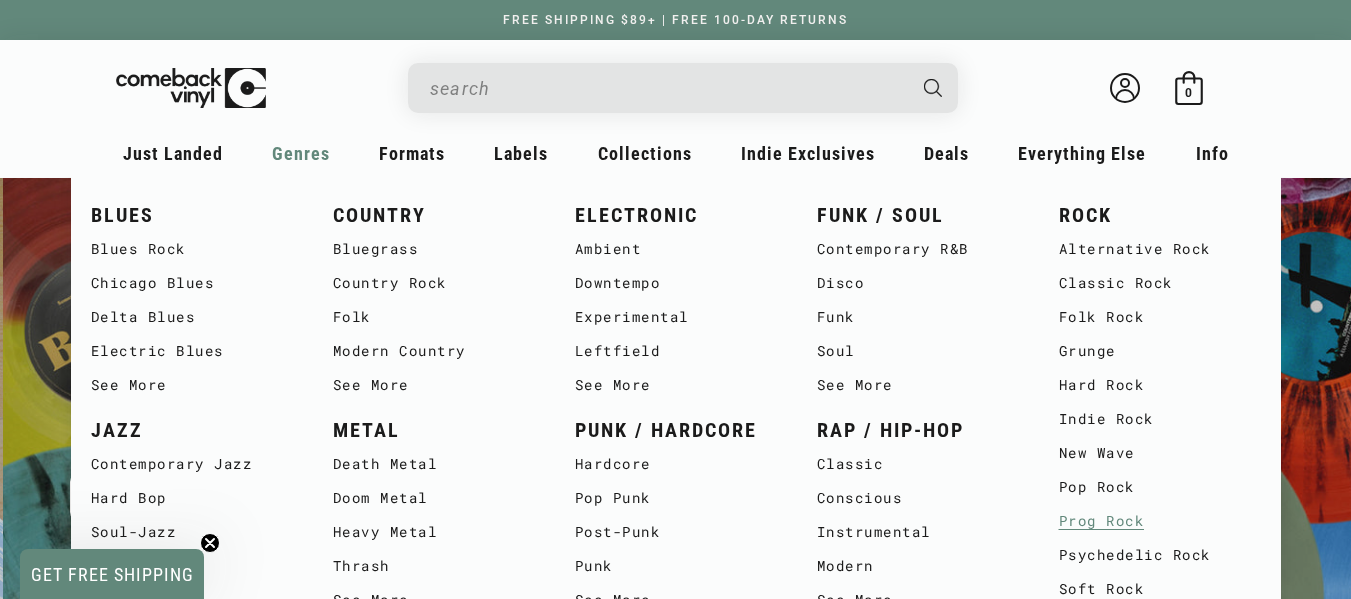 click on "Prog Rock" at bounding box center [1160, 521] 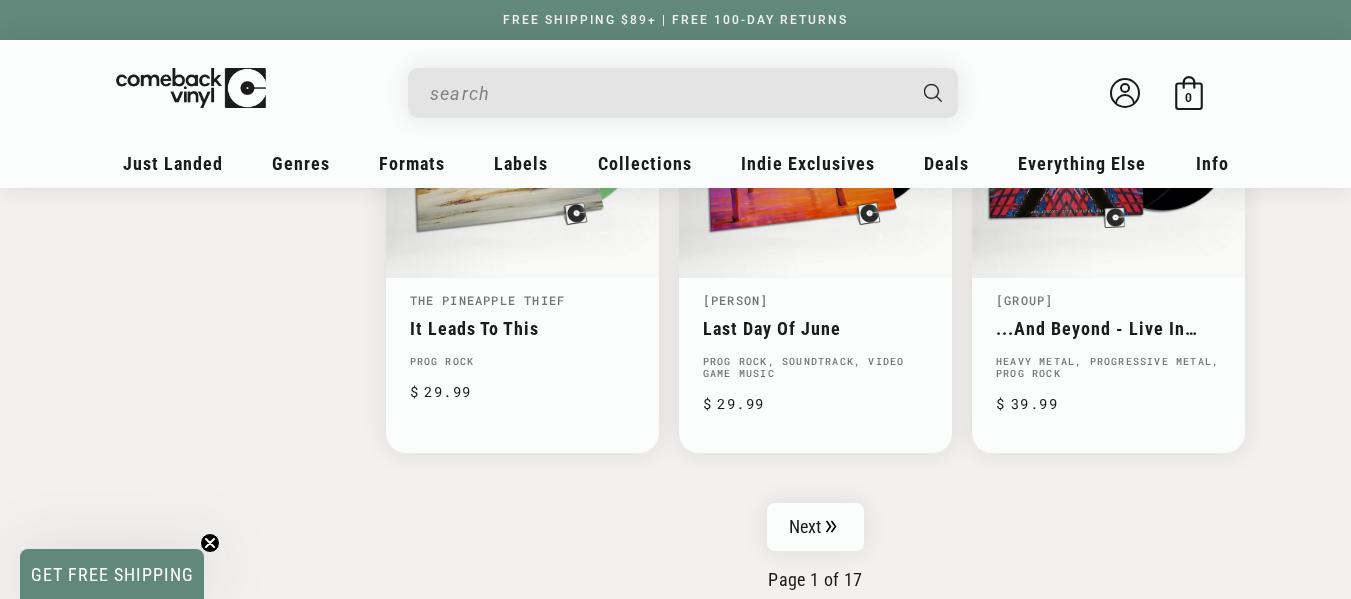 scroll, scrollTop: 3600, scrollLeft: 0, axis: vertical 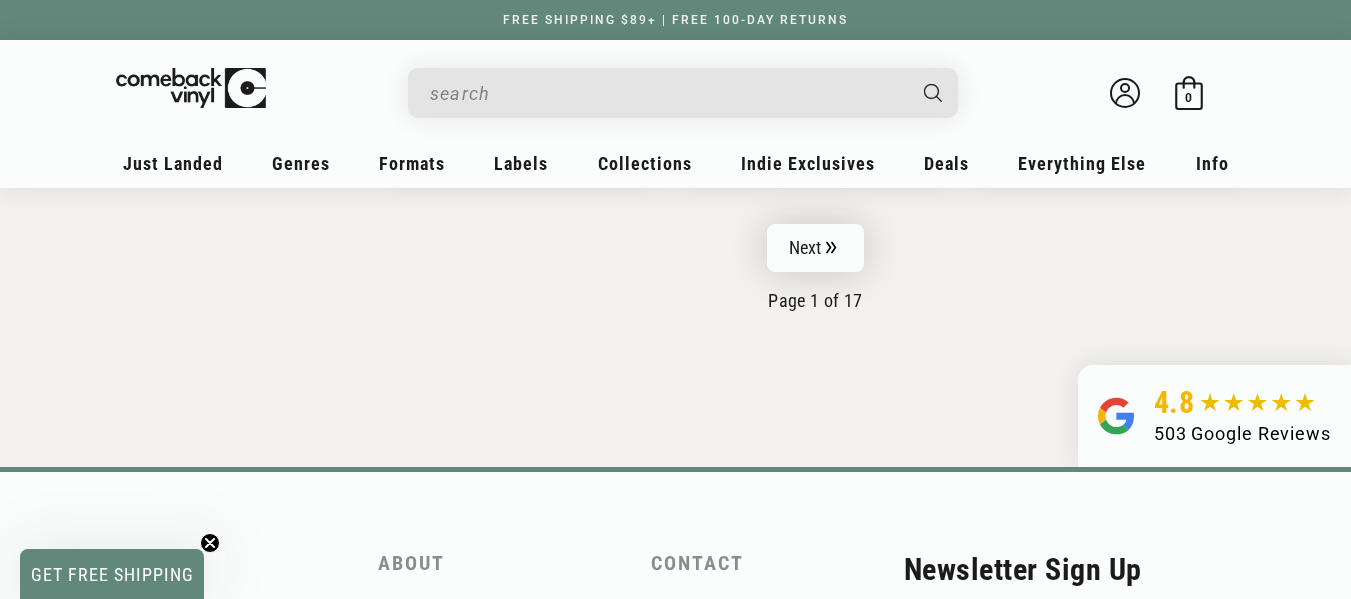 click on "Next" at bounding box center (816, 248) 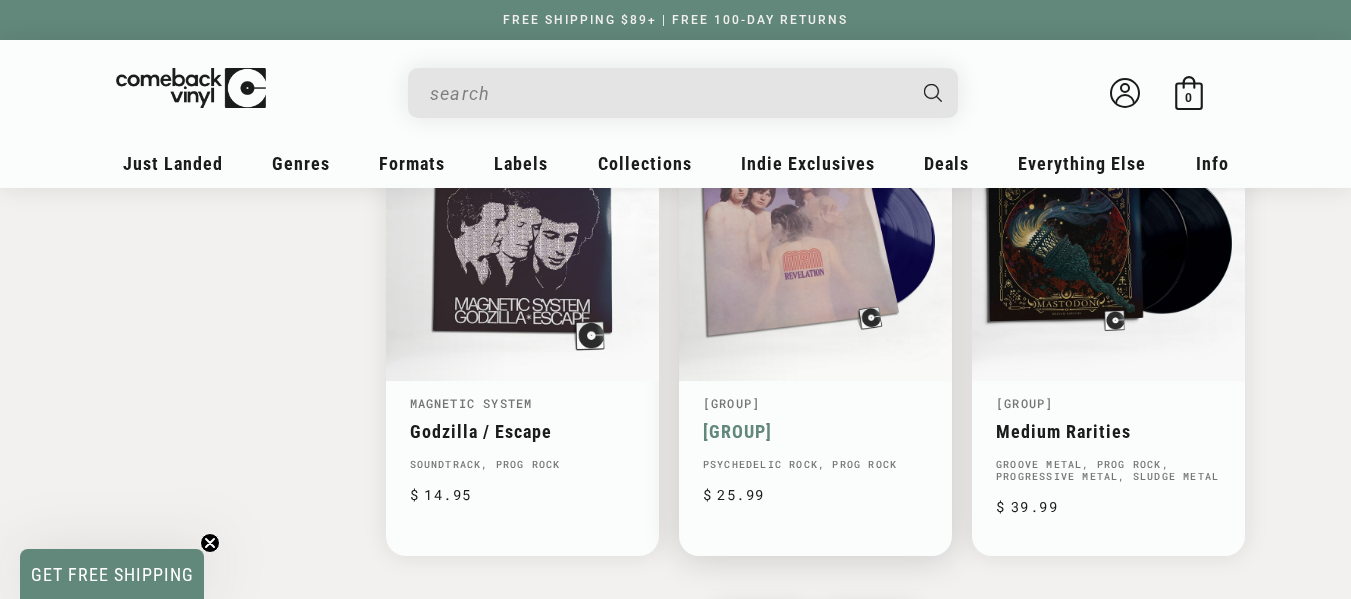scroll, scrollTop: 3400, scrollLeft: 0, axis: vertical 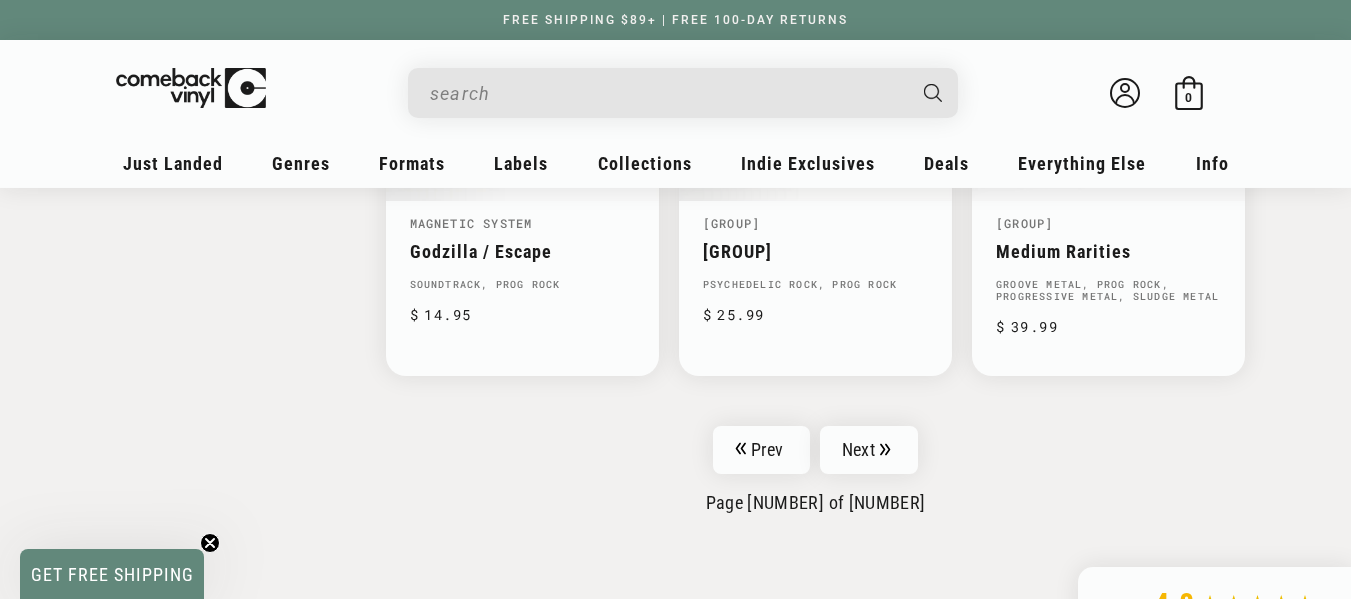 click at bounding box center [667, 93] 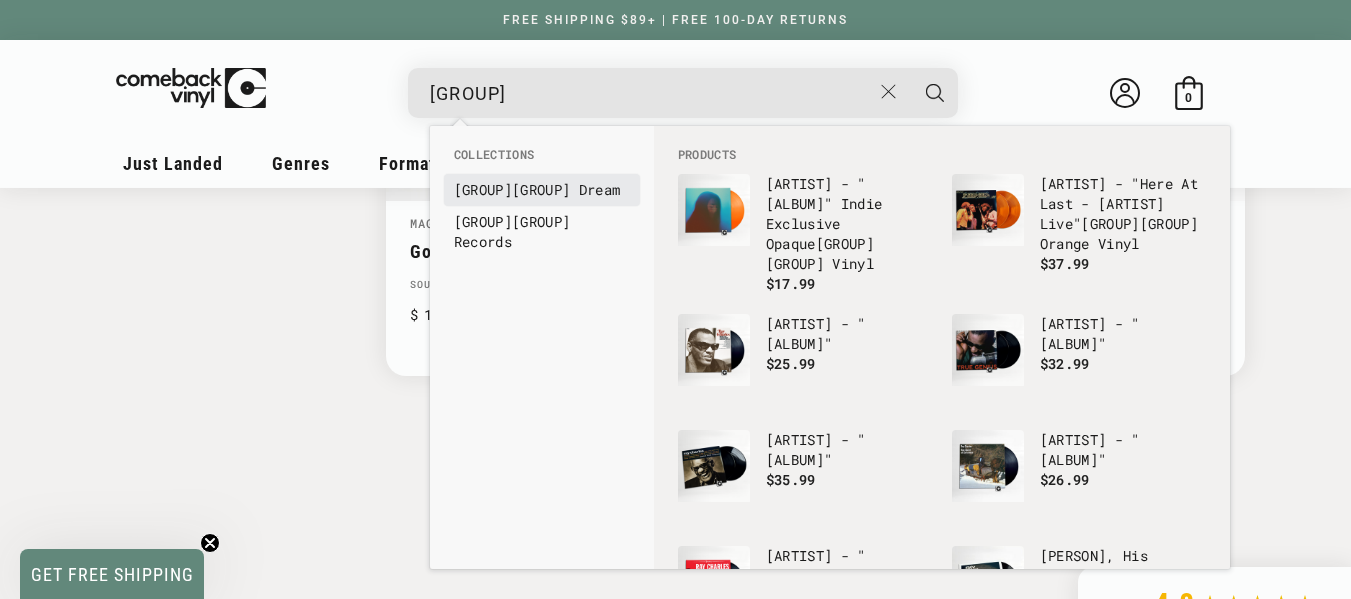 type on "tanger" 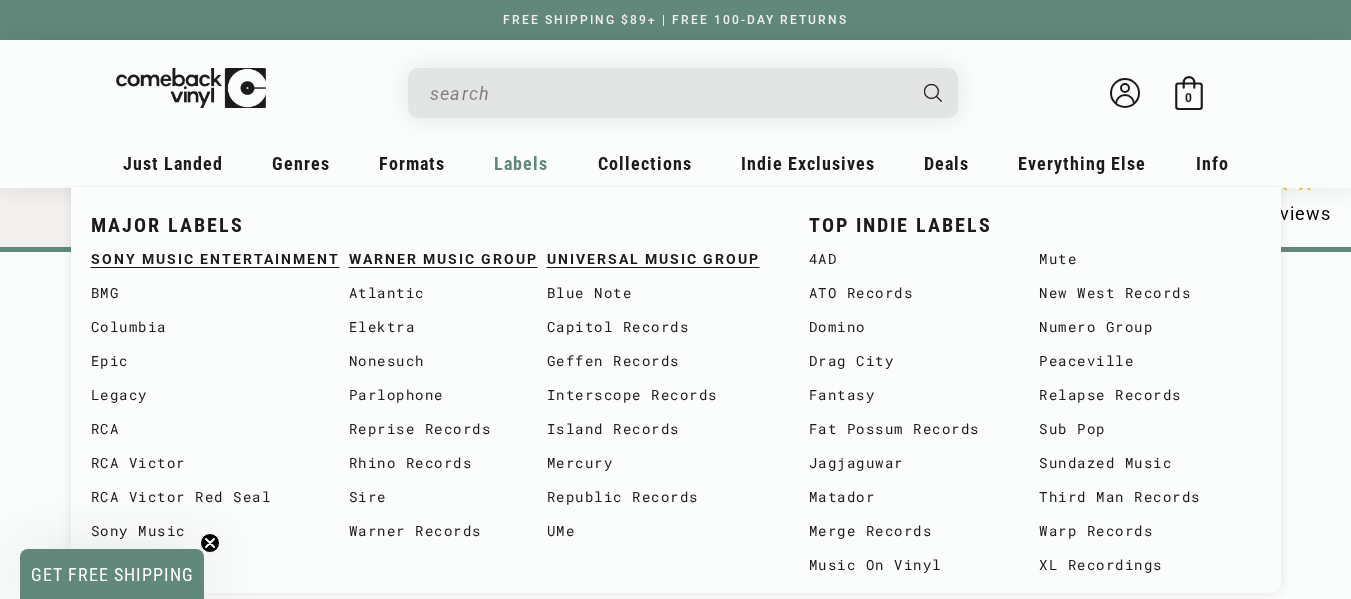 scroll, scrollTop: 69, scrollLeft: 0, axis: vertical 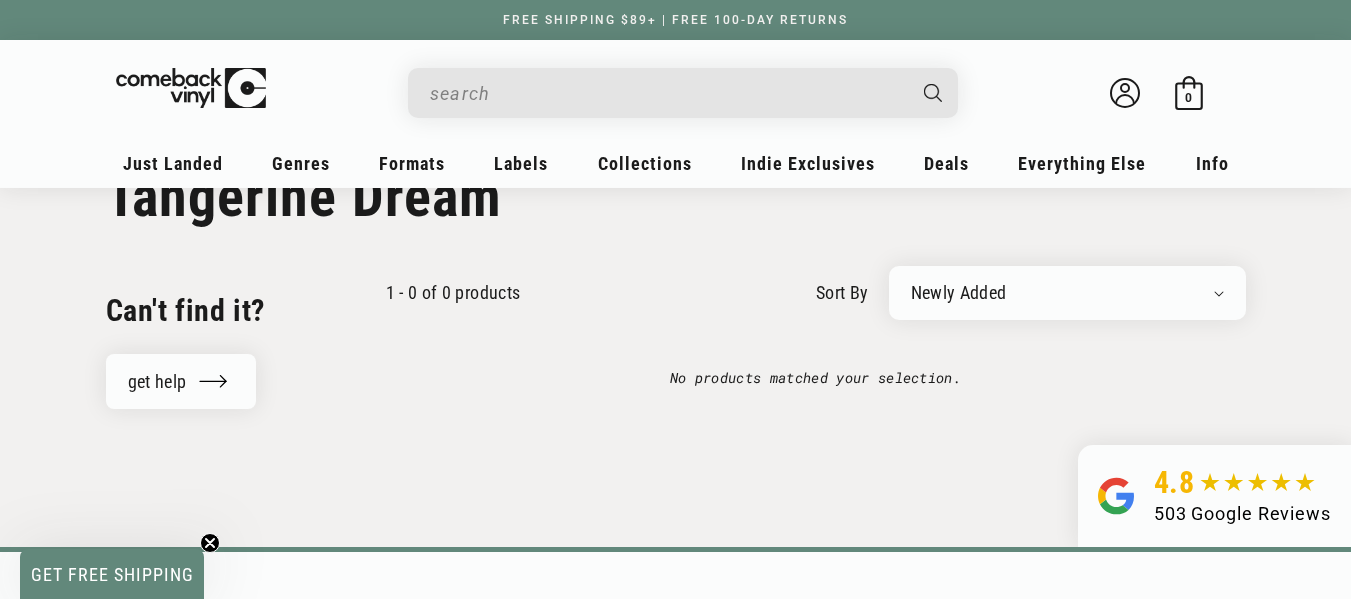 click at bounding box center [667, 93] 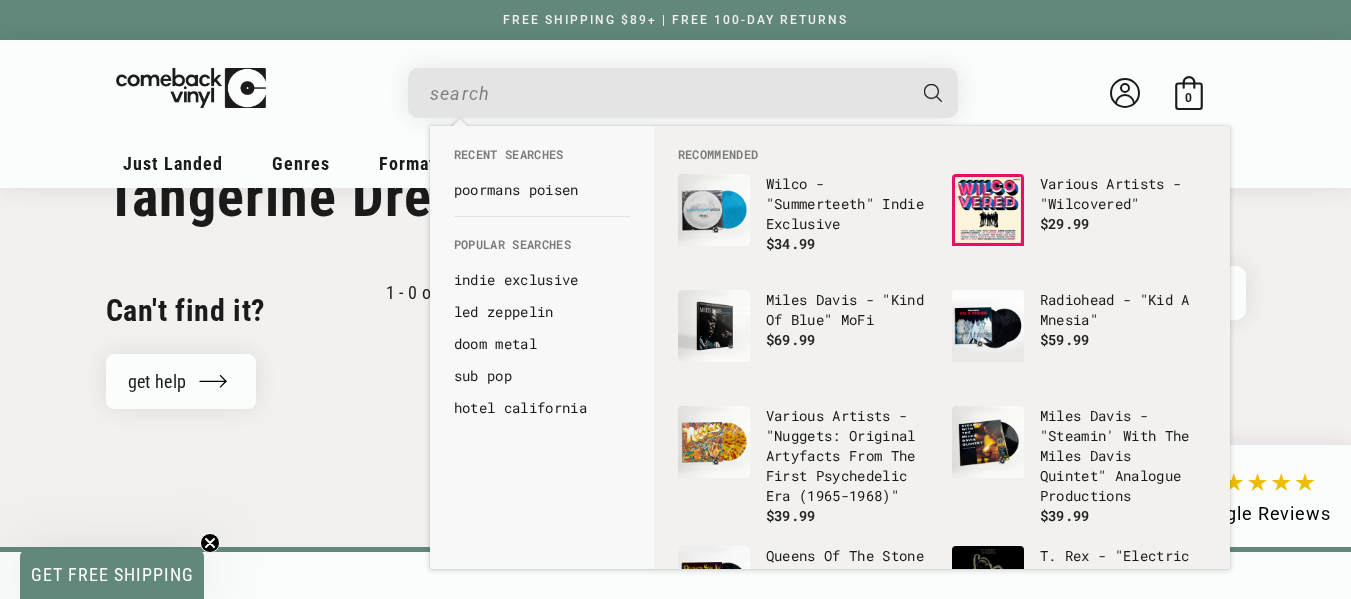 click at bounding box center (683, 93) 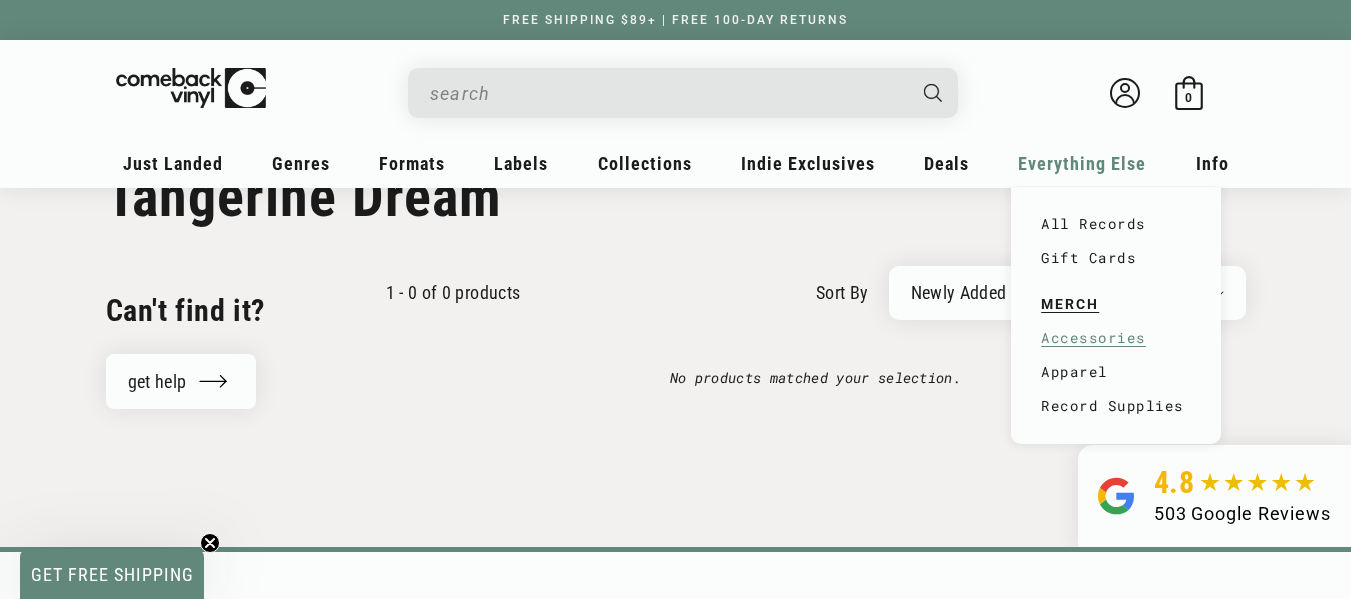 click on "Accessories" at bounding box center [1116, 338] 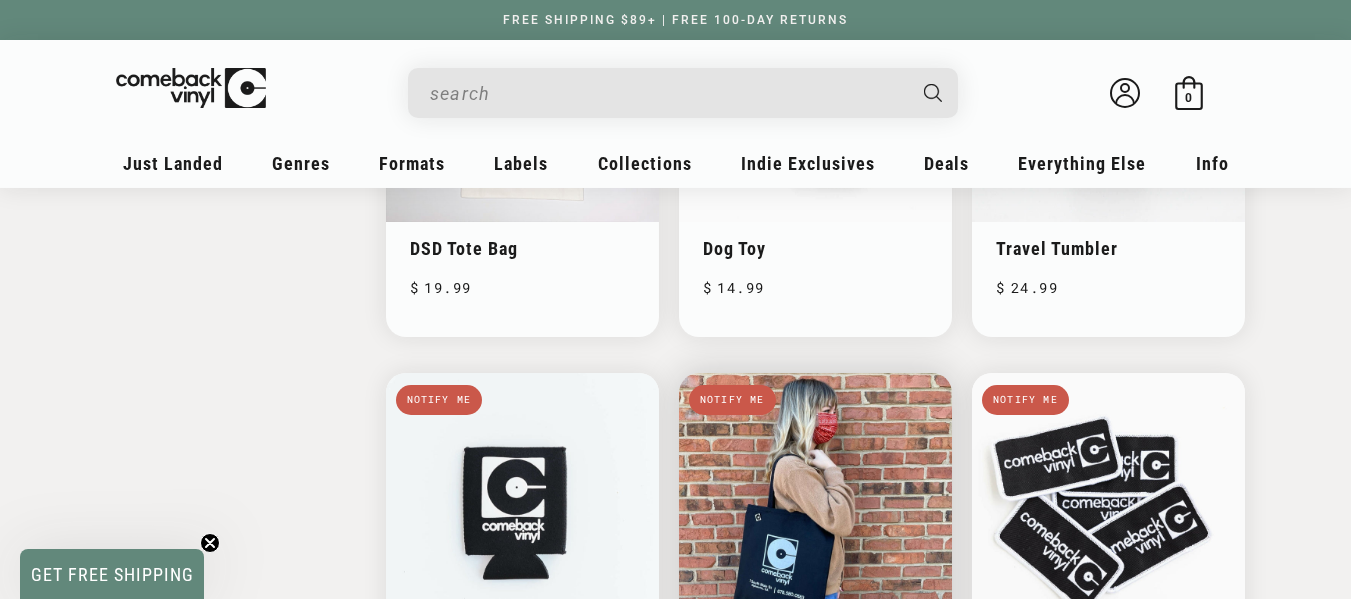 scroll, scrollTop: 1600, scrollLeft: 0, axis: vertical 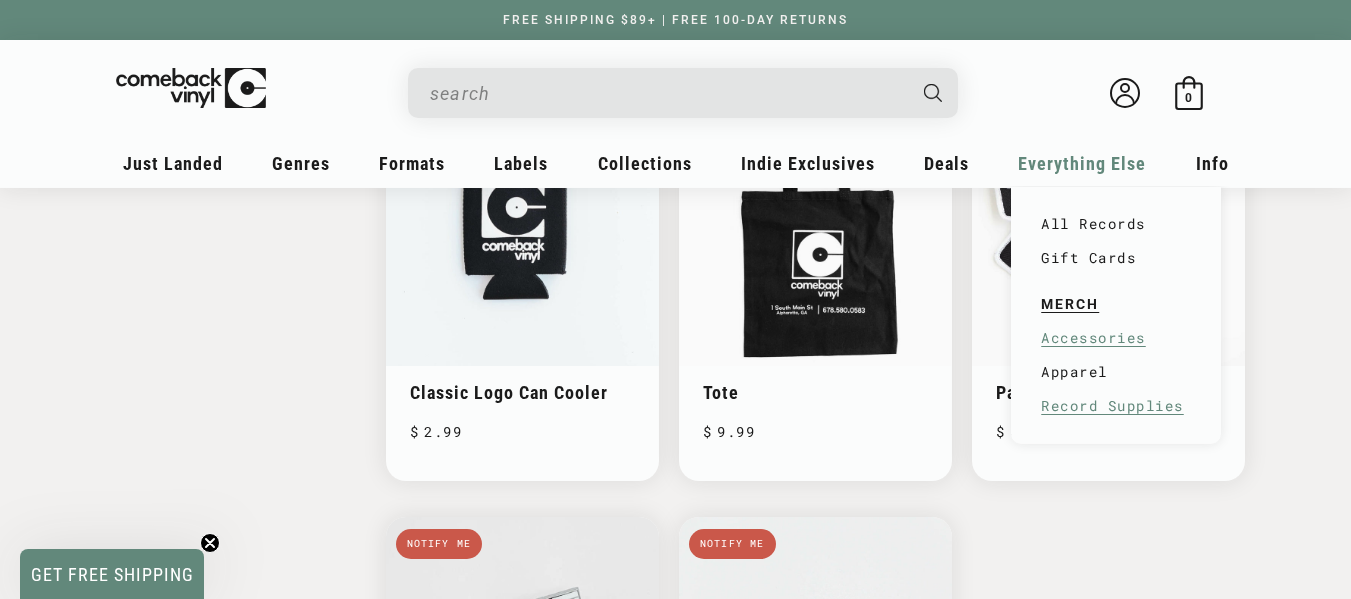 click on "Record Supplies" at bounding box center (1116, 406) 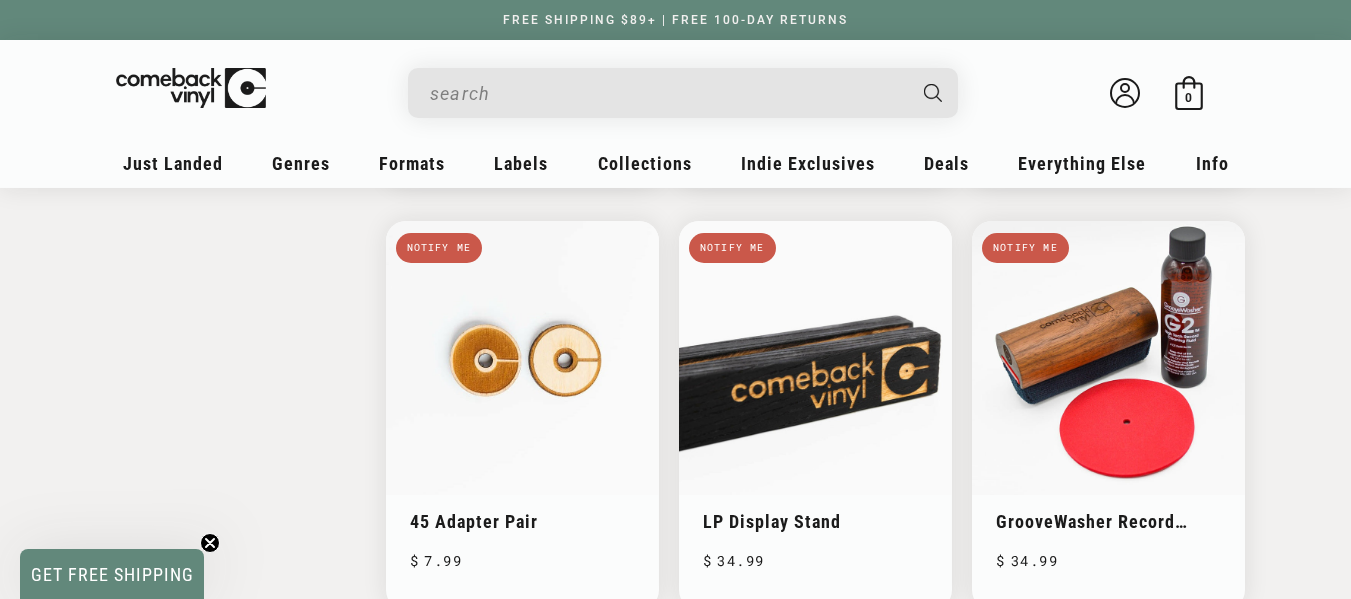 scroll, scrollTop: 947, scrollLeft: 0, axis: vertical 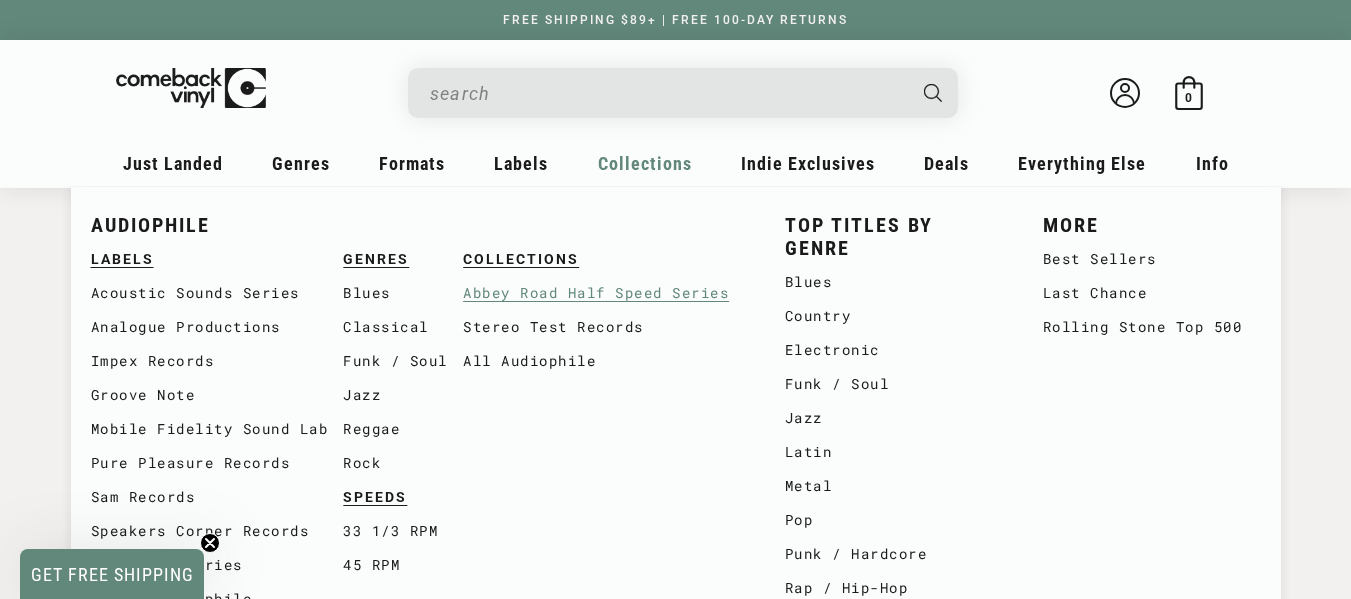 click on "Abbey Road Half Speed Series" at bounding box center [603, 293] 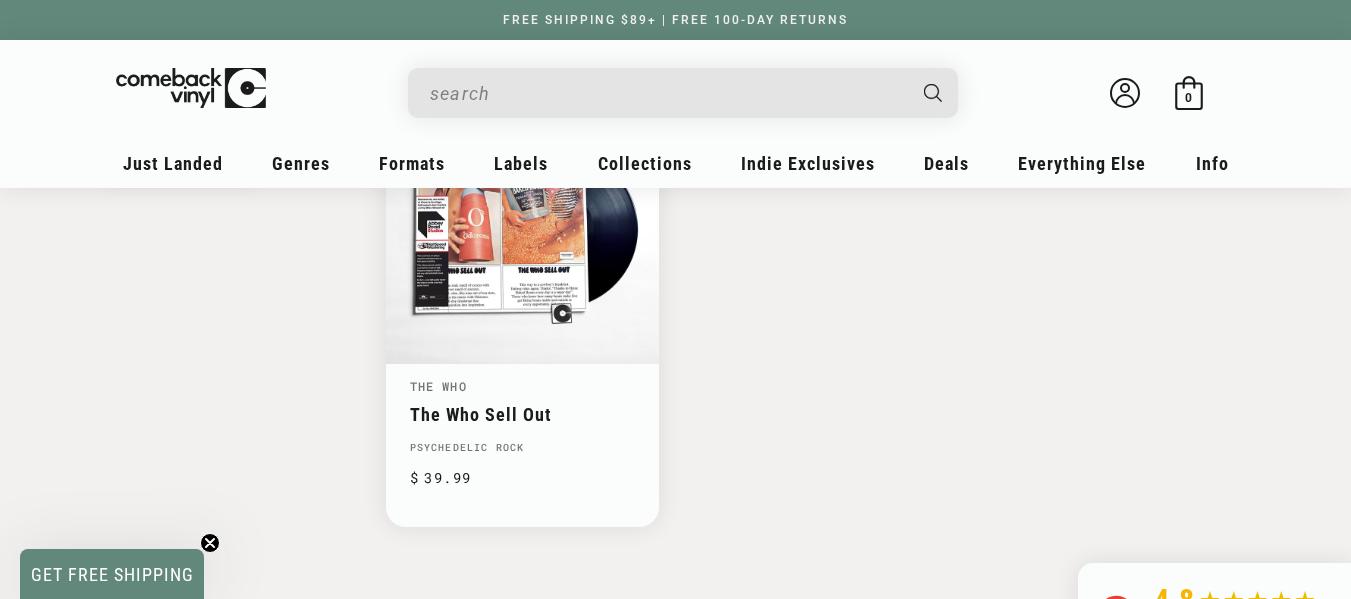 scroll, scrollTop: 1400, scrollLeft: 0, axis: vertical 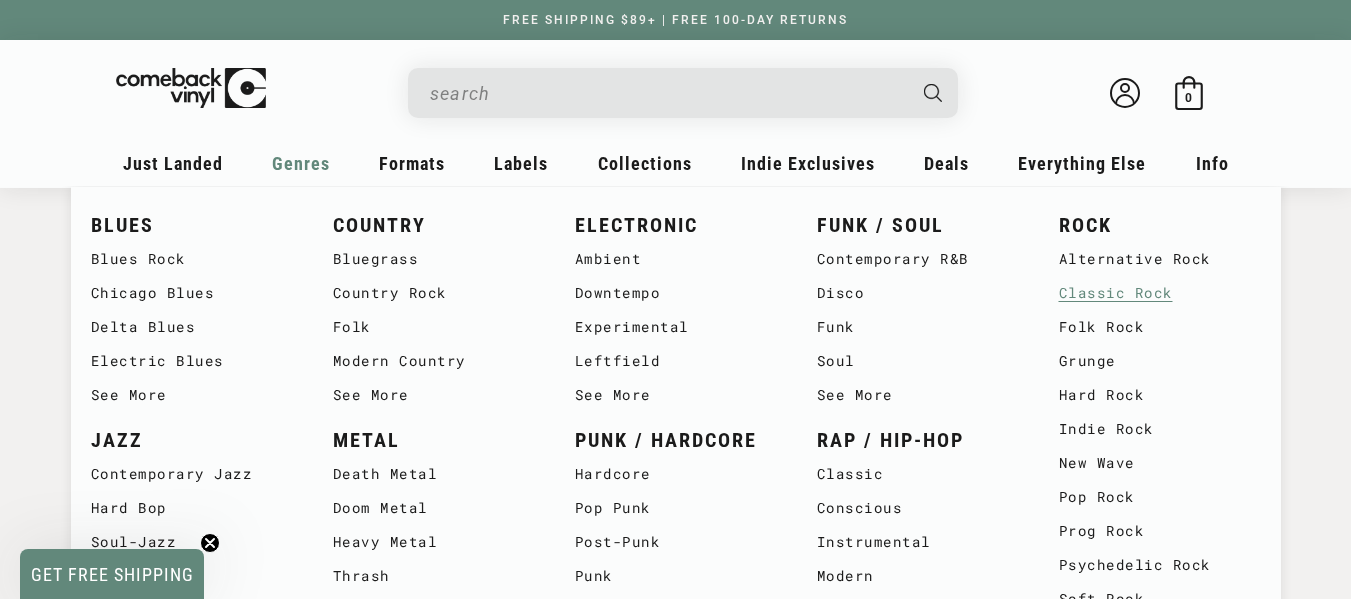 click on "Classic Rock" at bounding box center [1160, 293] 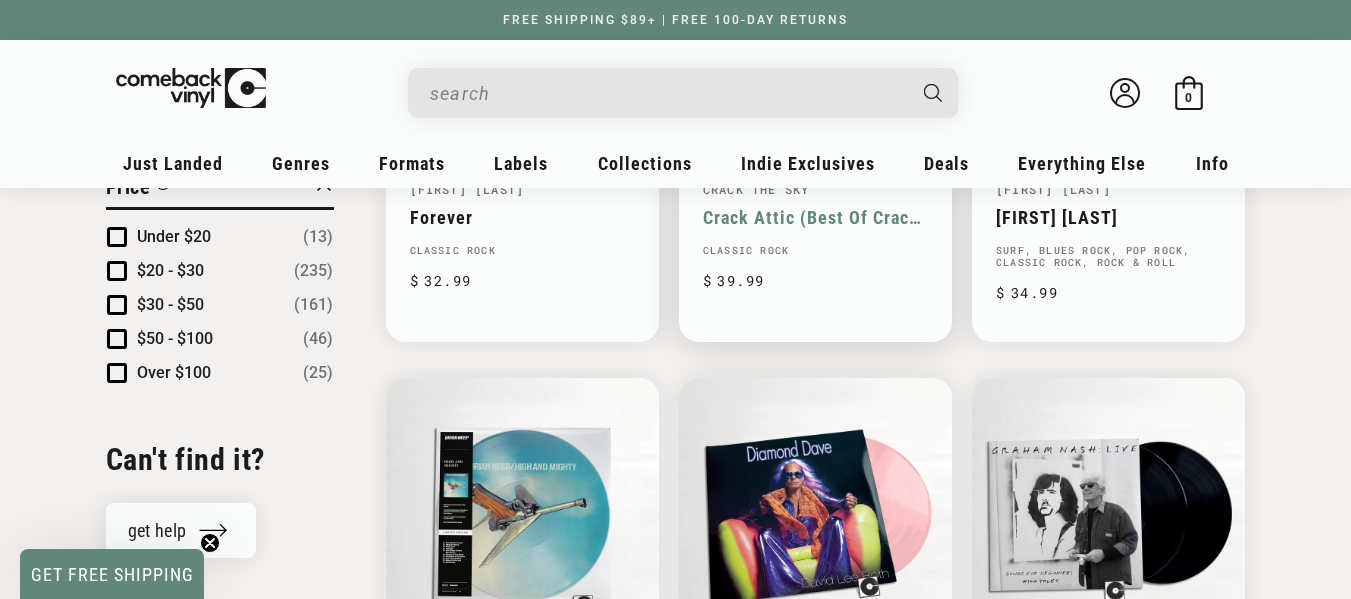 scroll, scrollTop: 1700, scrollLeft: 0, axis: vertical 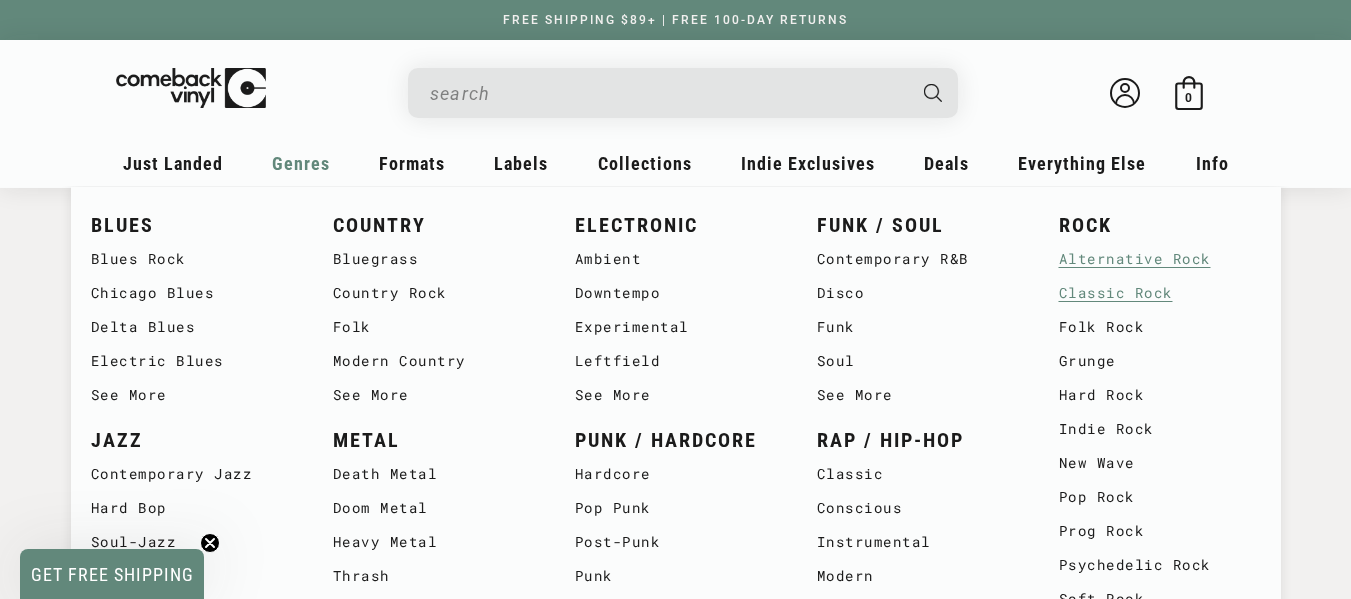 click on "Alternative Rock" at bounding box center [1160, 259] 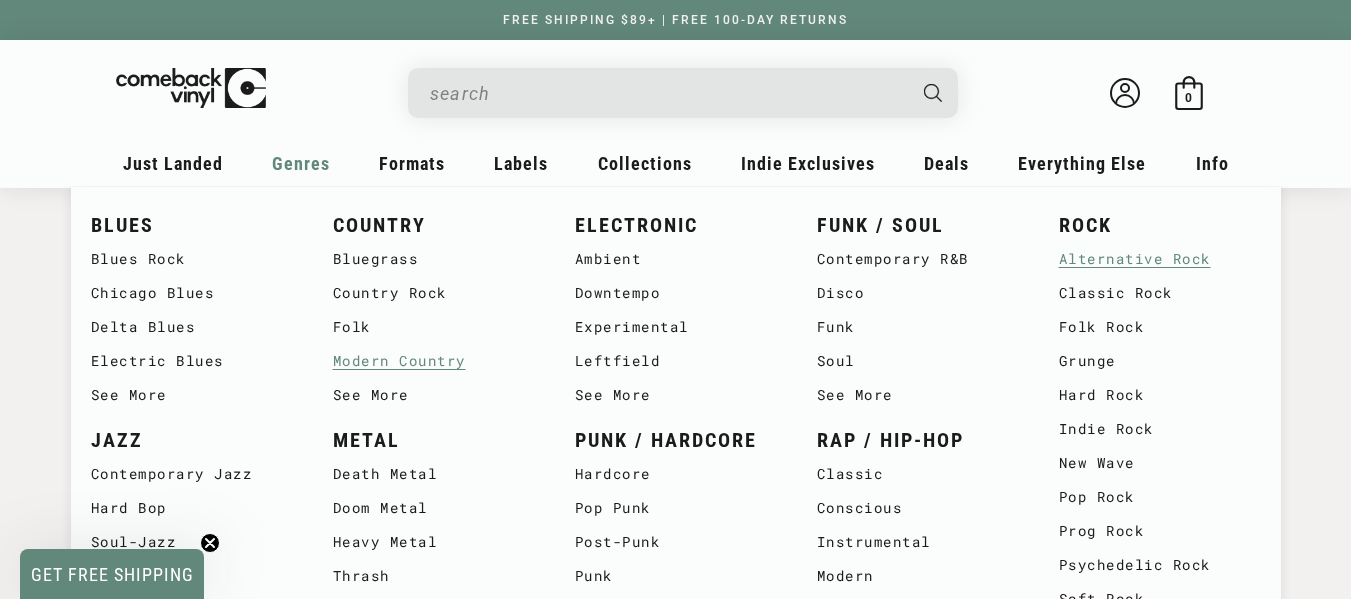 scroll, scrollTop: 2422, scrollLeft: 0, axis: vertical 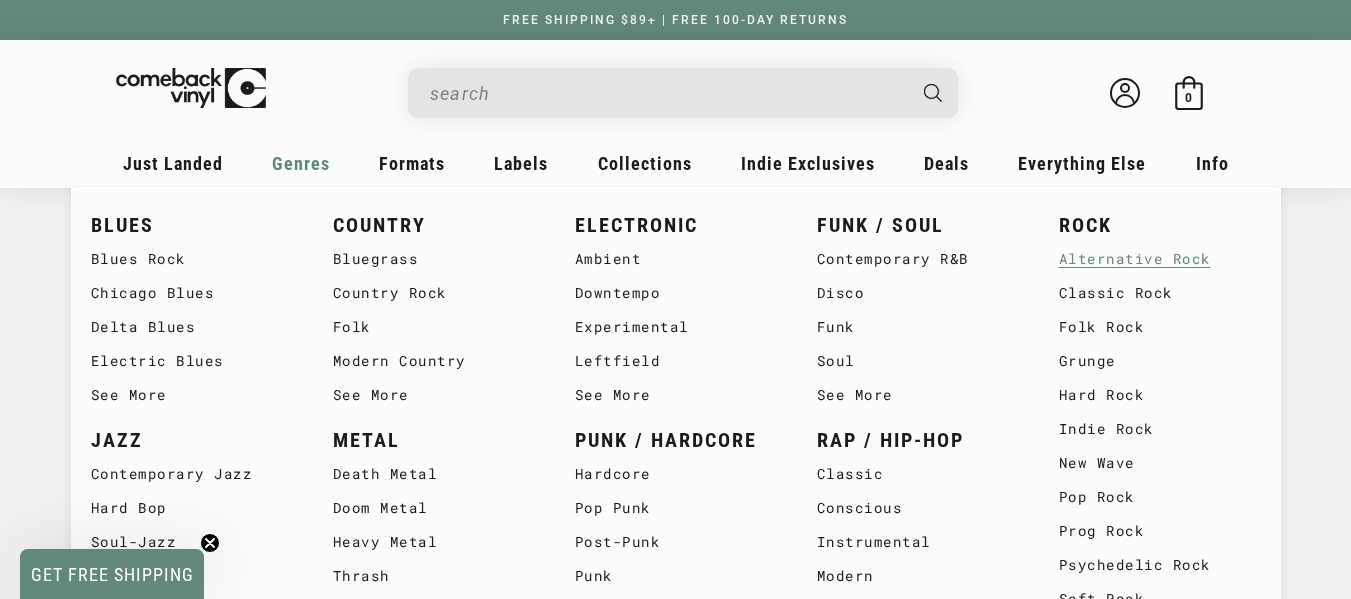 click on "Genres" at bounding box center [301, 163] 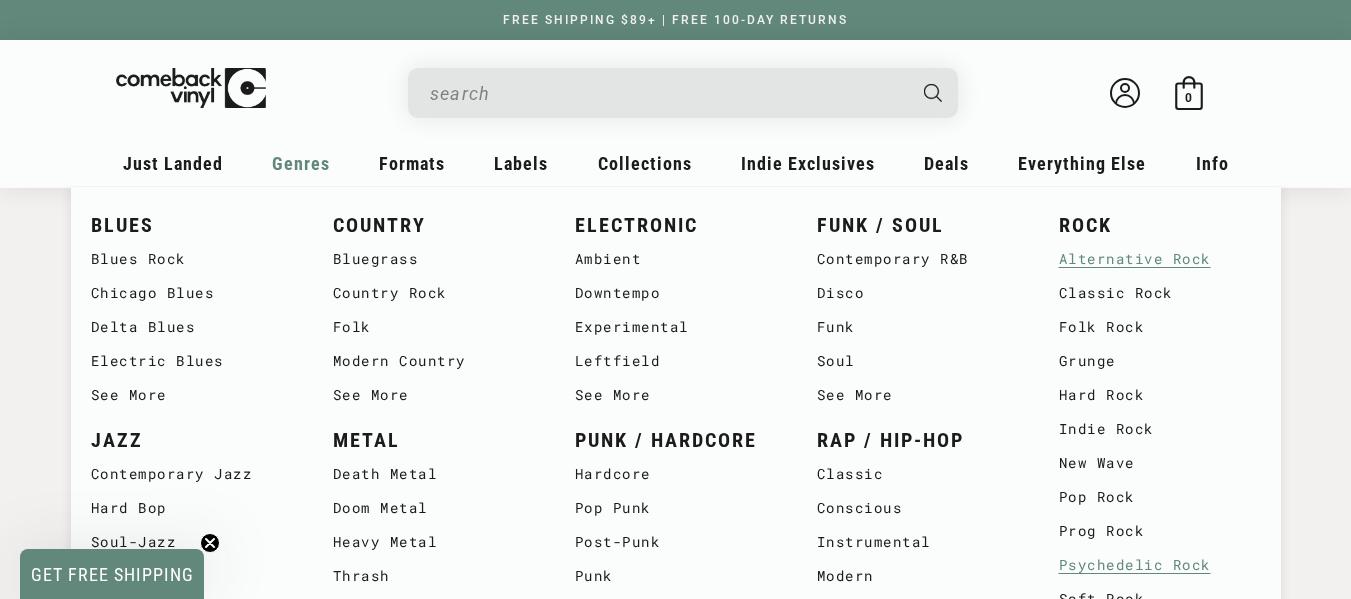 click on "Psychedelic Rock" at bounding box center [1160, 565] 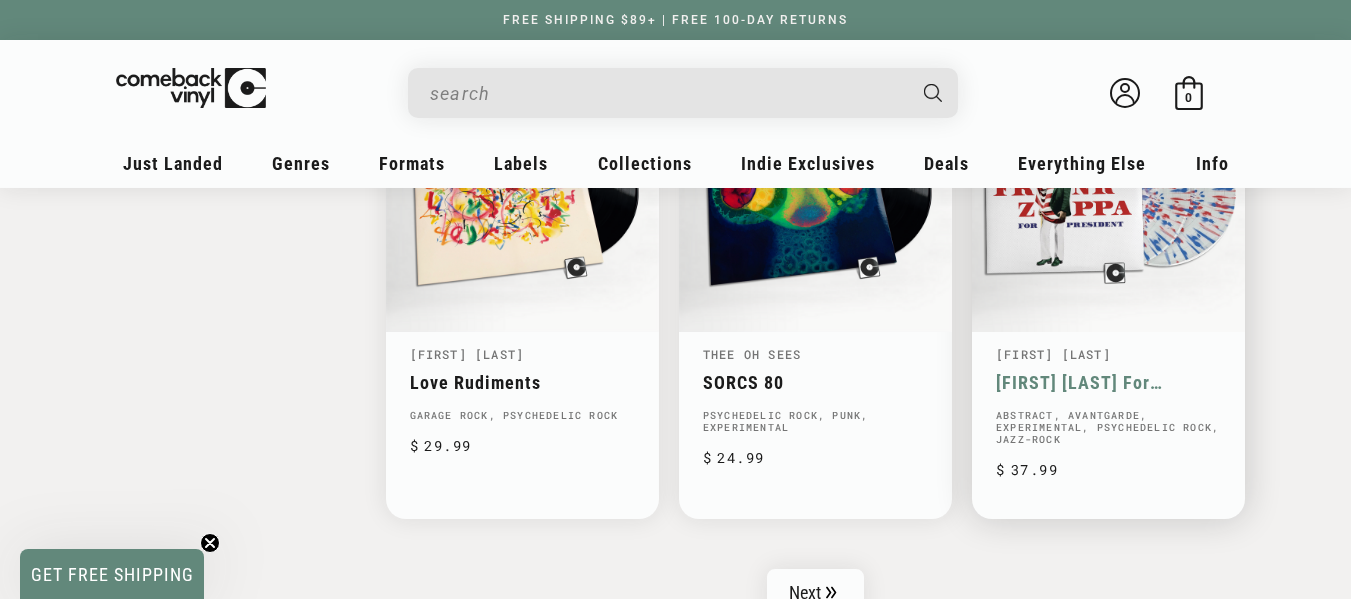 scroll, scrollTop: 3300, scrollLeft: 0, axis: vertical 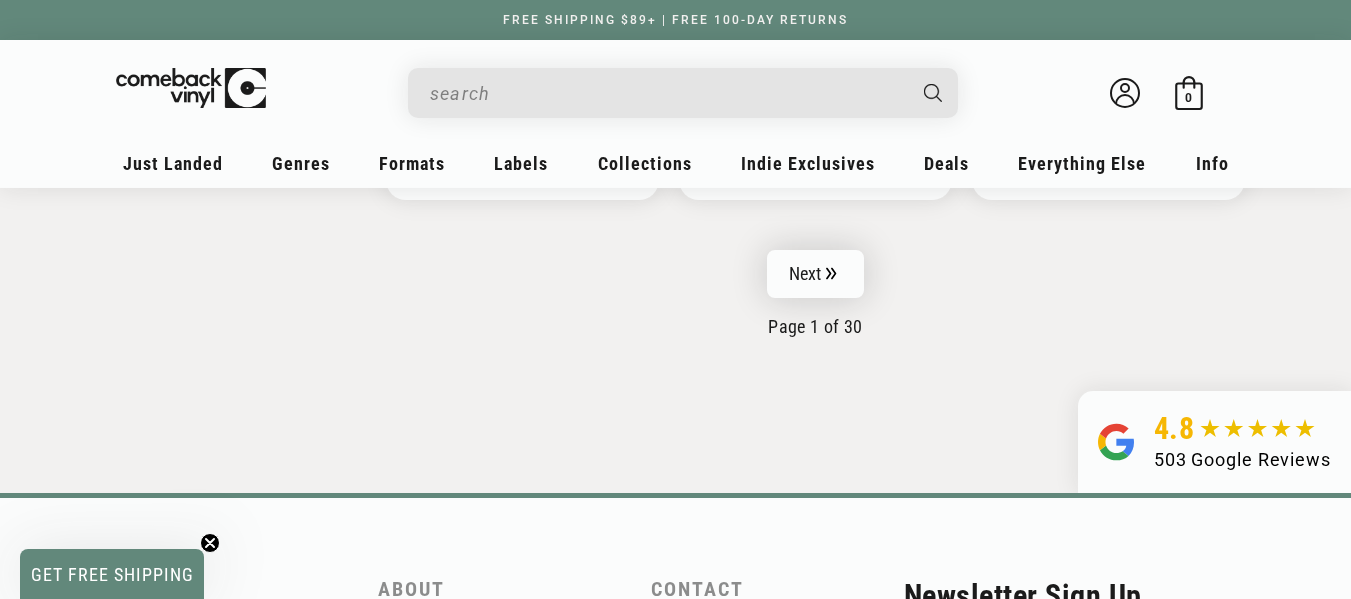 click 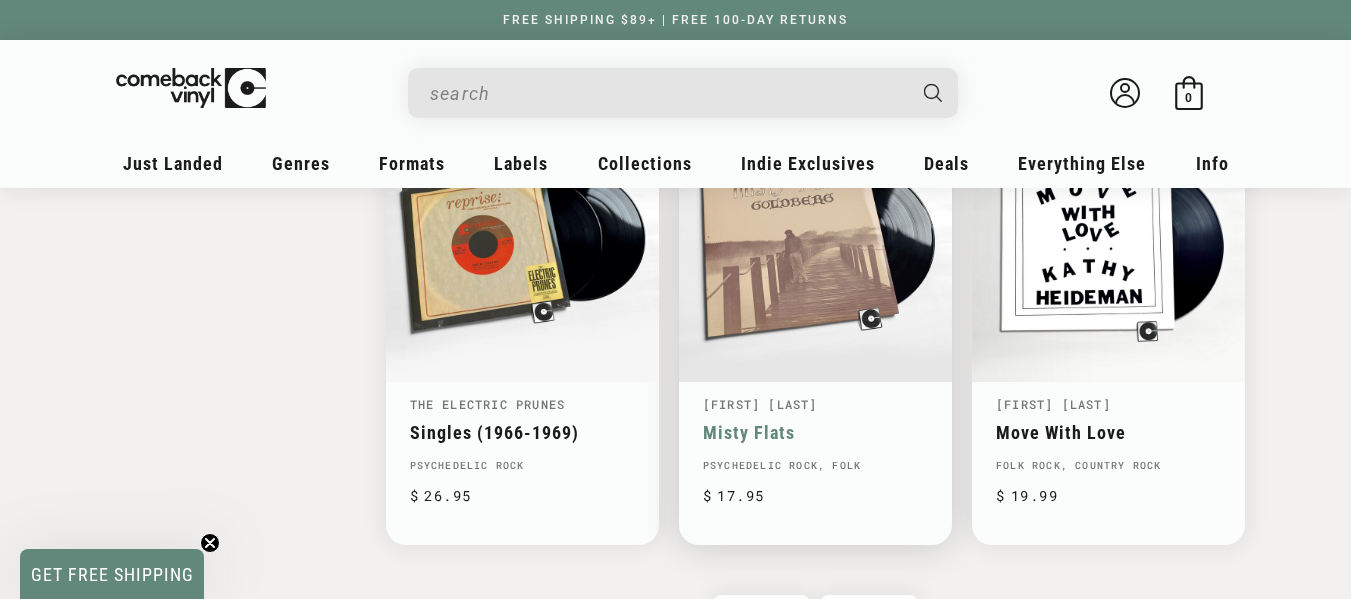 scroll, scrollTop: 3400, scrollLeft: 0, axis: vertical 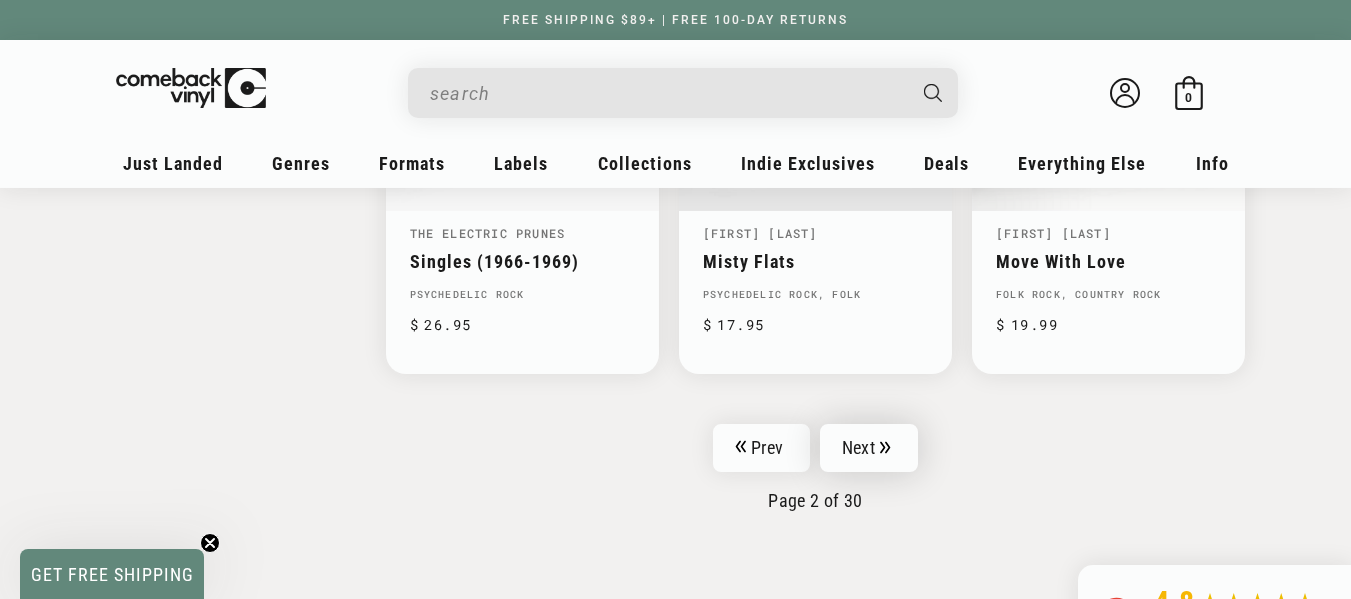 click on "Next" at bounding box center (869, 448) 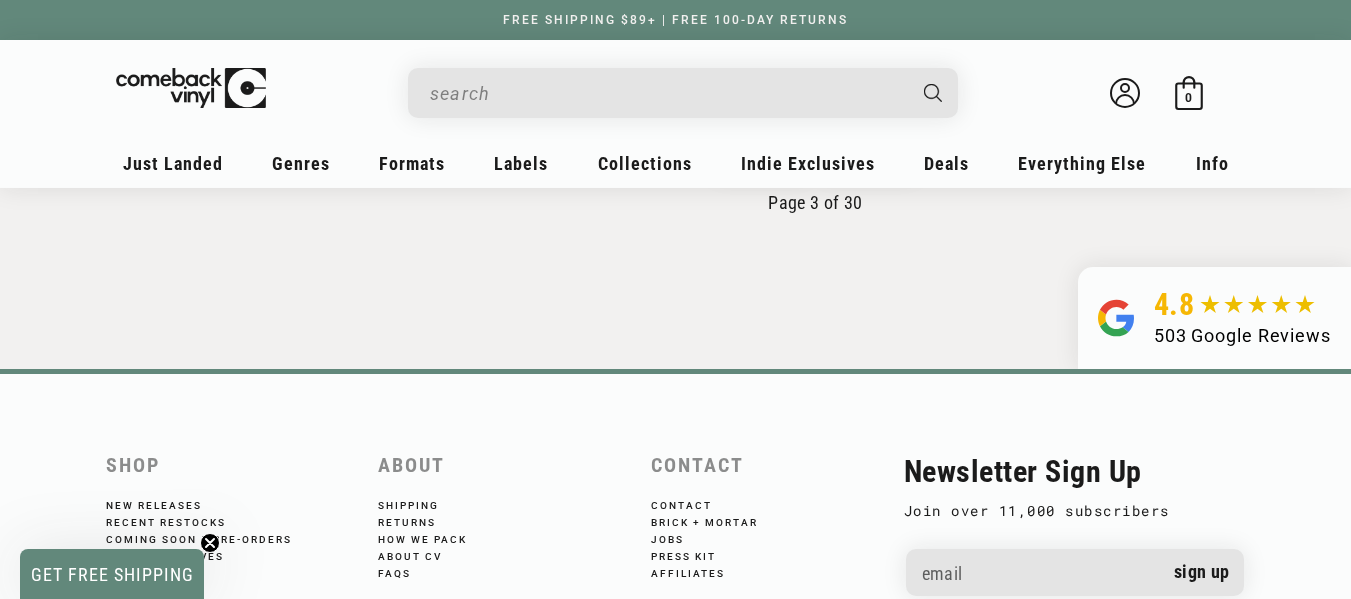 scroll, scrollTop: 3824, scrollLeft: 0, axis: vertical 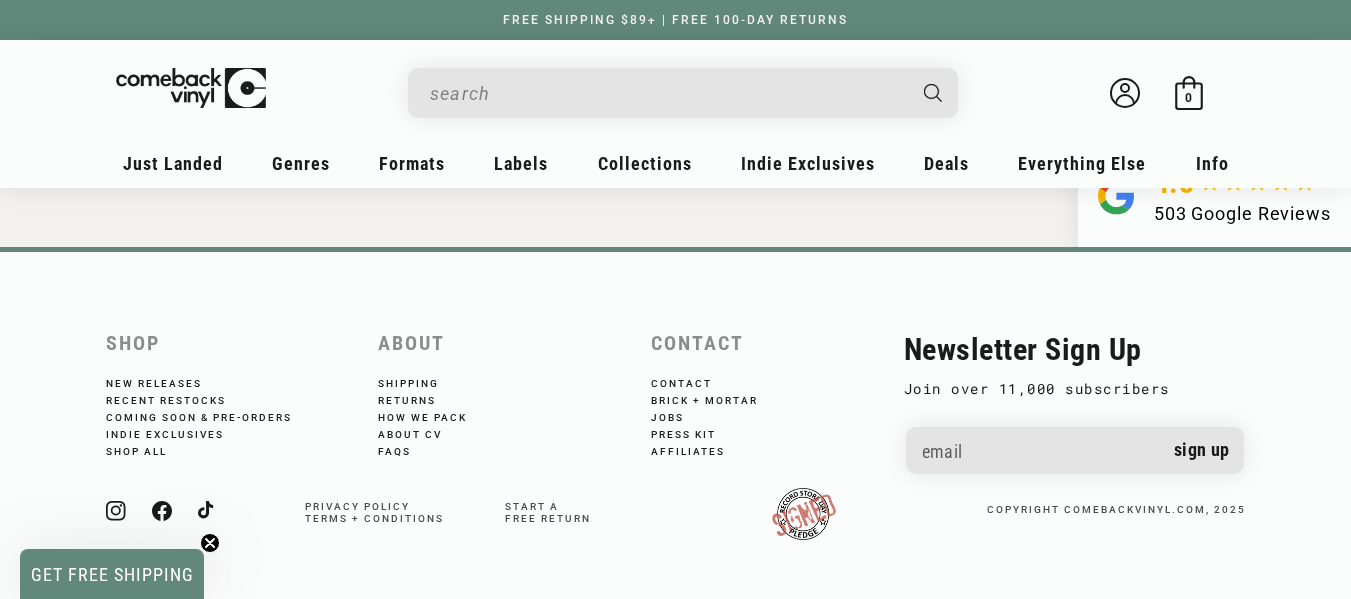 click at bounding box center (667, 93) 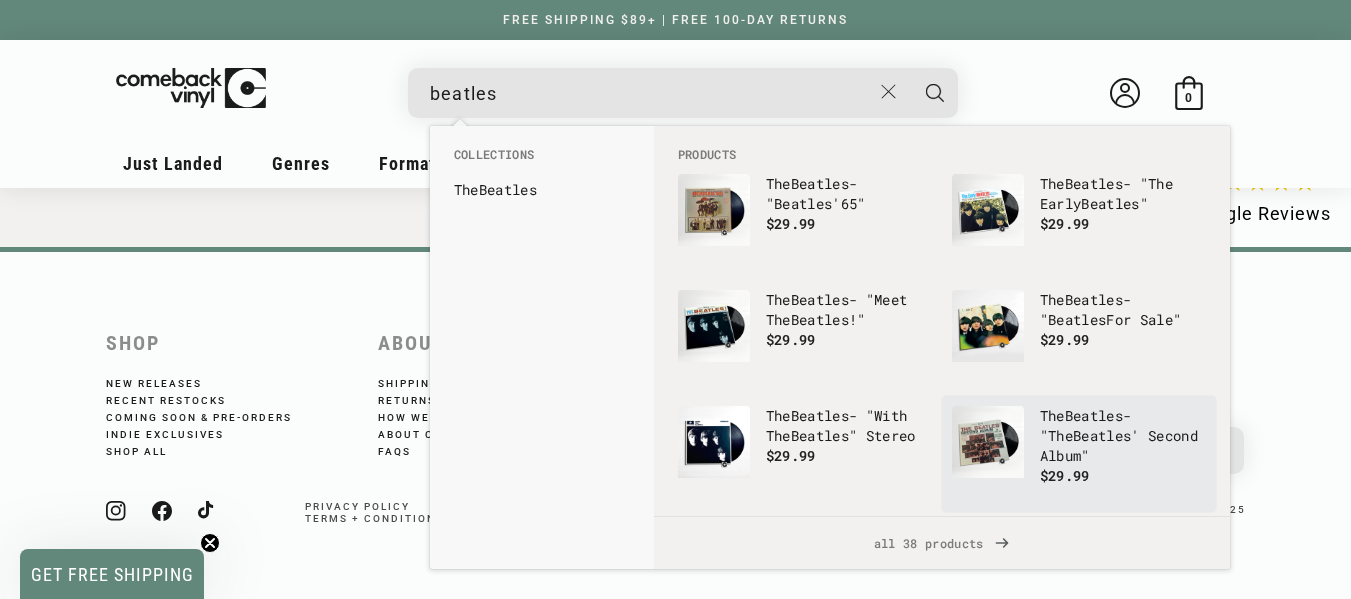 type on "beatles" 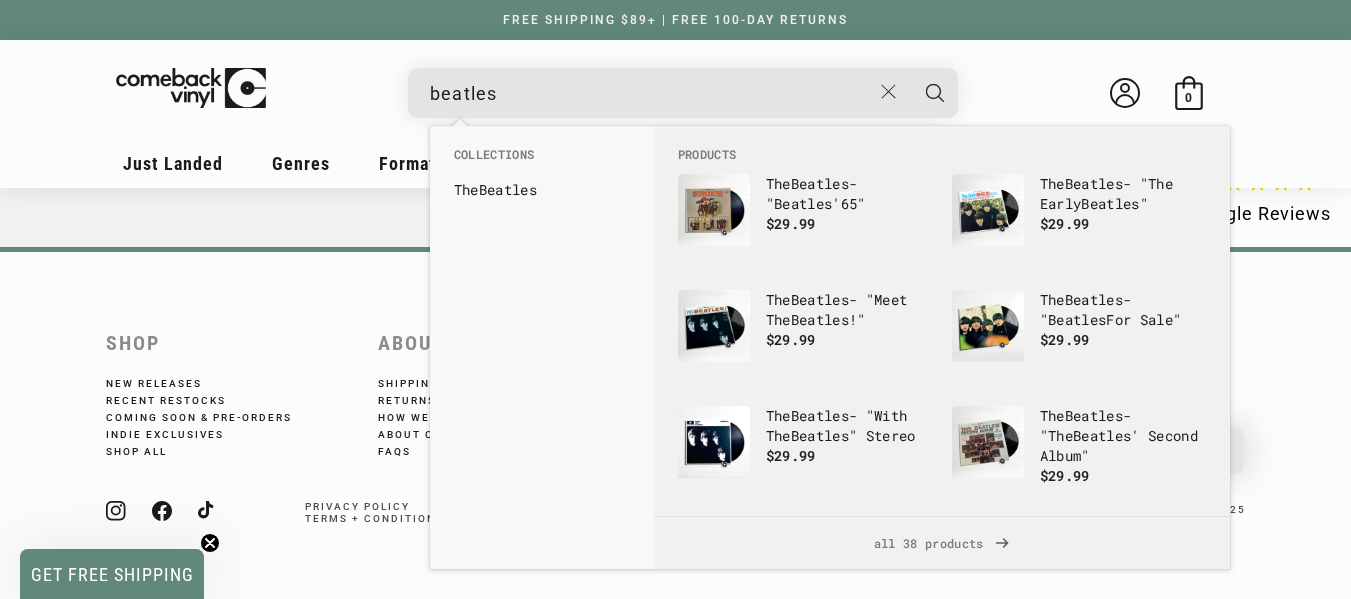click on "Beatles" at bounding box center [1102, 435] 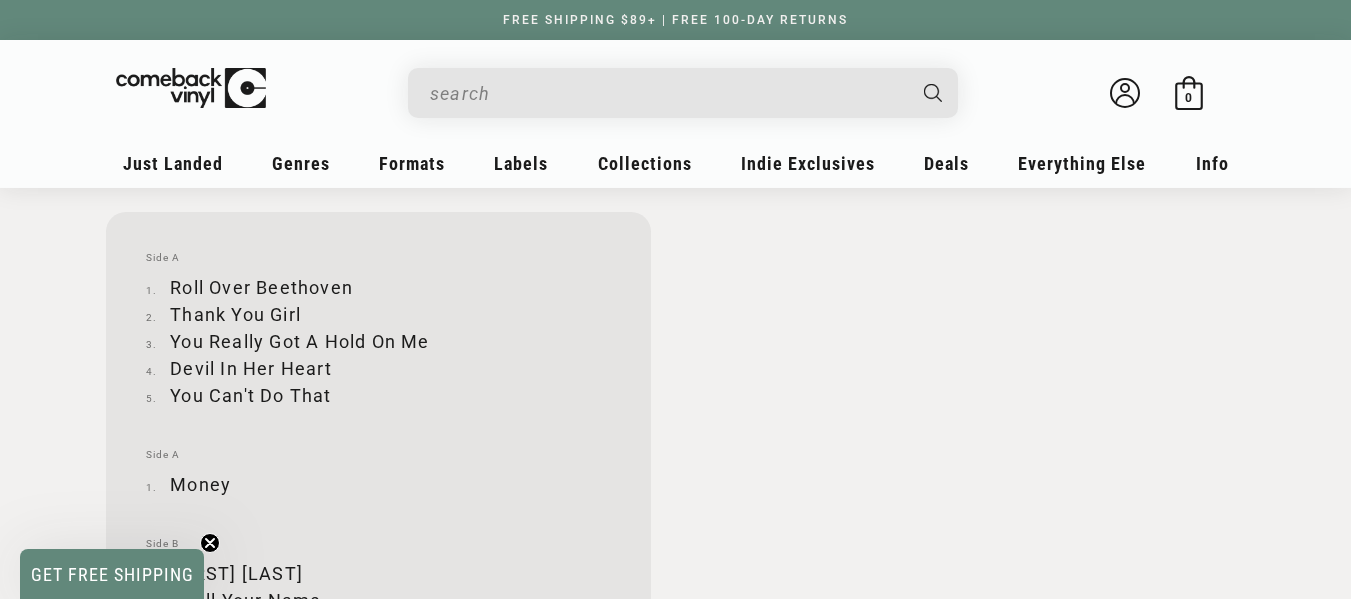 scroll, scrollTop: 2300, scrollLeft: 0, axis: vertical 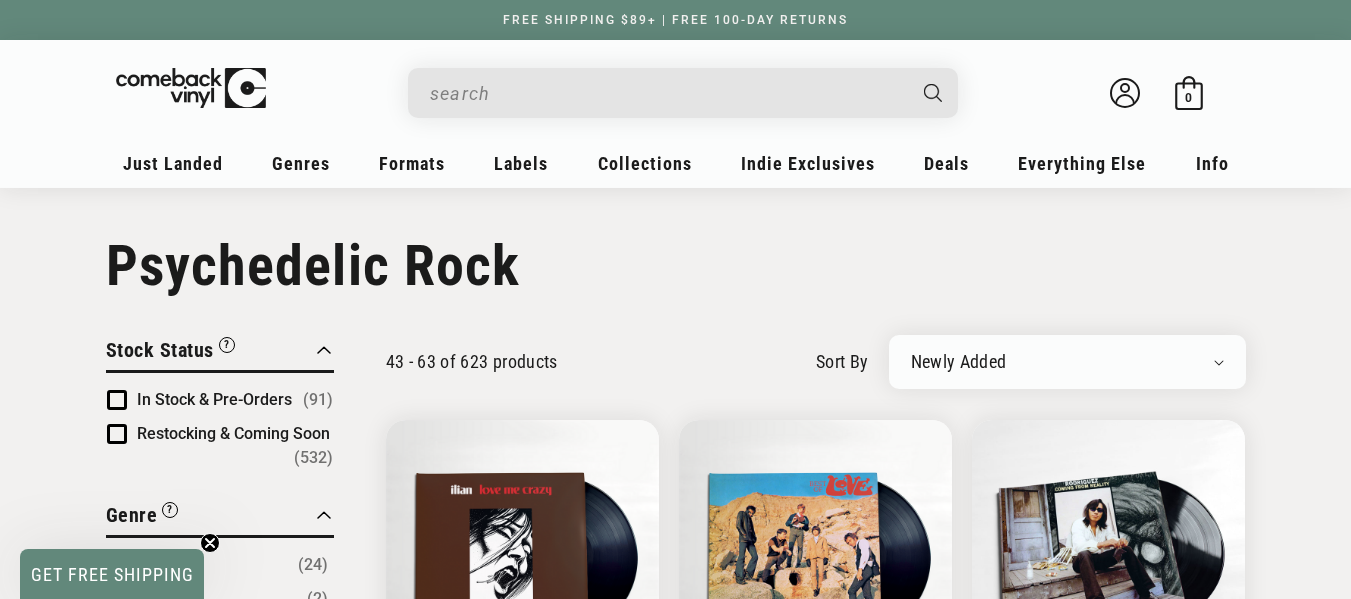 click at bounding box center [667, 93] 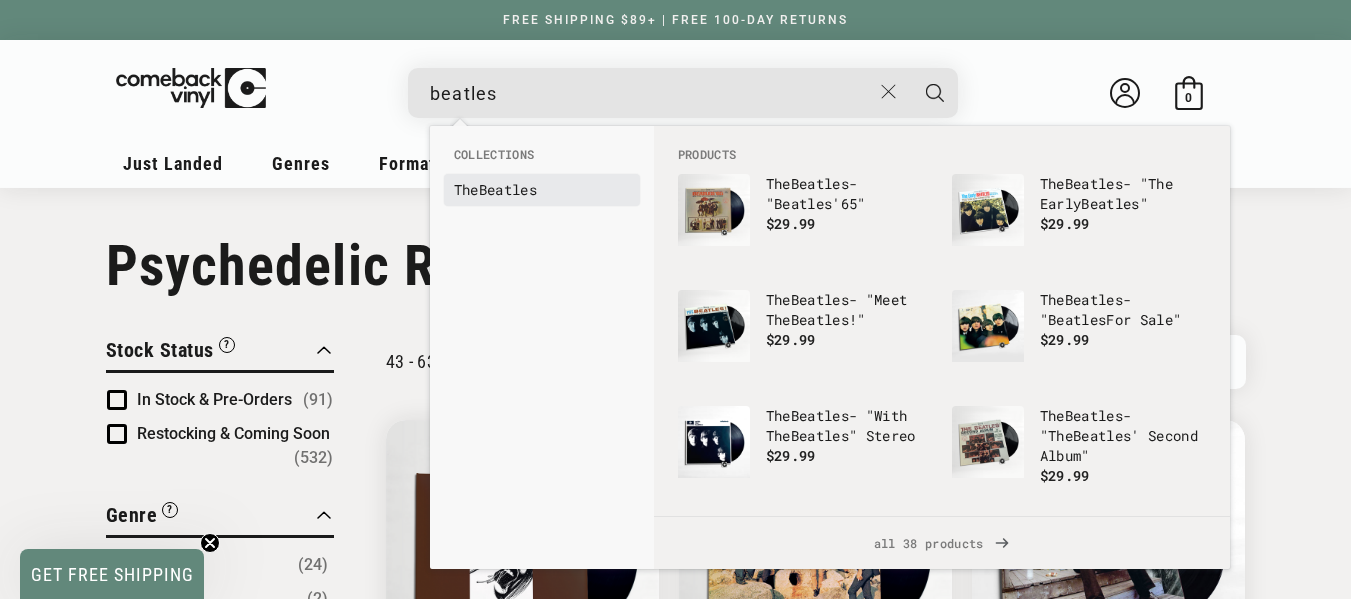 type on "beatles" 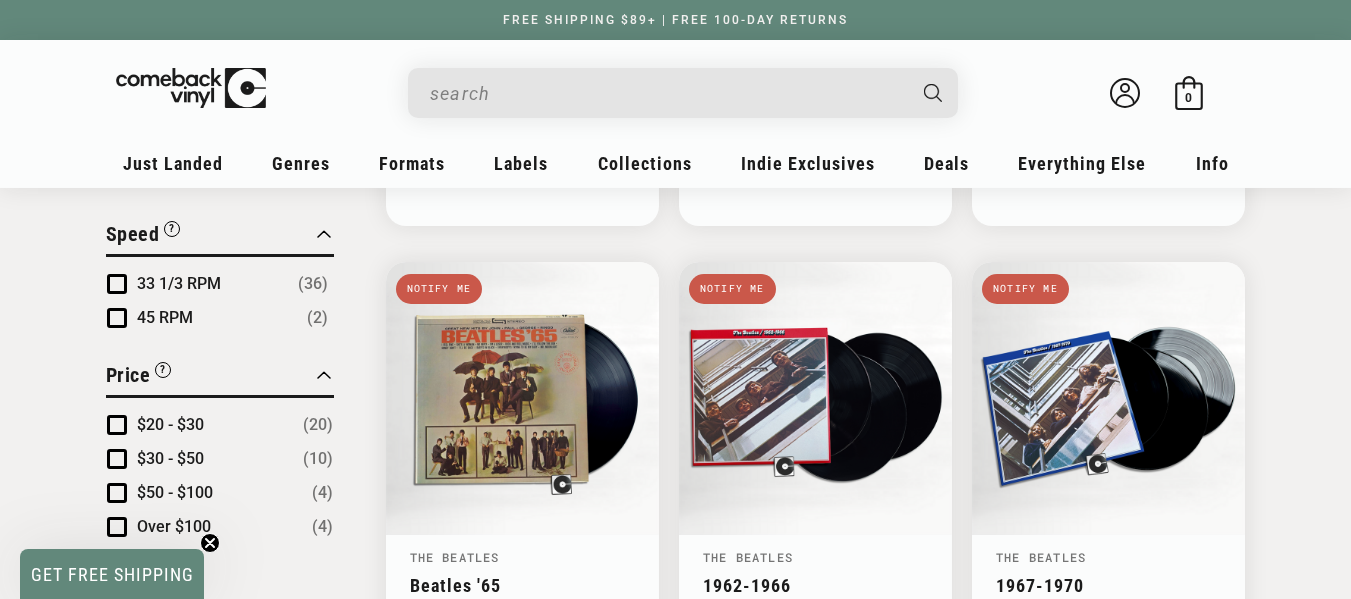 scroll, scrollTop: 1700, scrollLeft: 0, axis: vertical 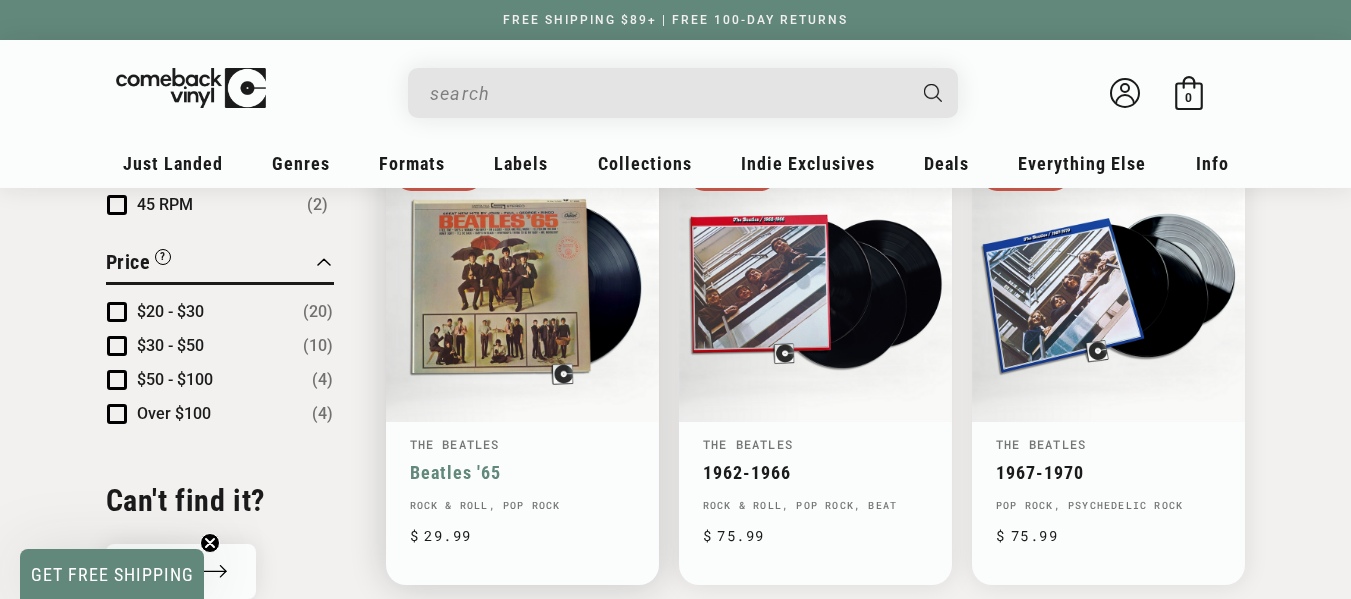 click on "Beatles '65" at bounding box center (522, 472) 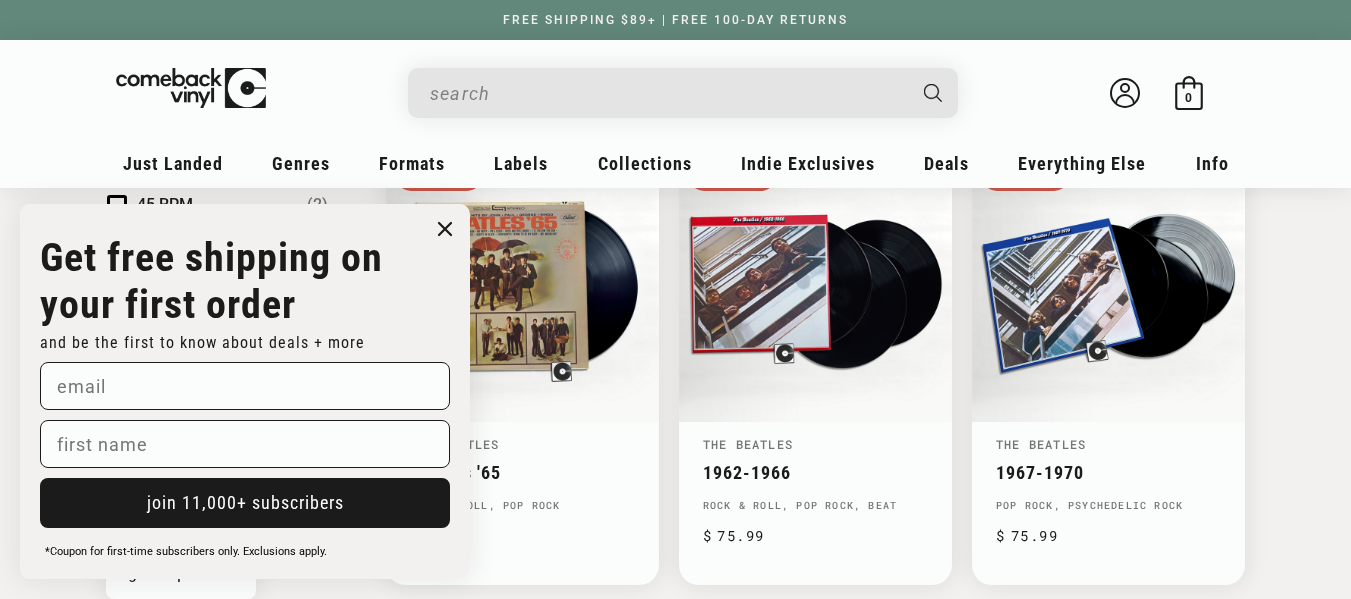 scroll, scrollTop: 2000, scrollLeft: 0, axis: vertical 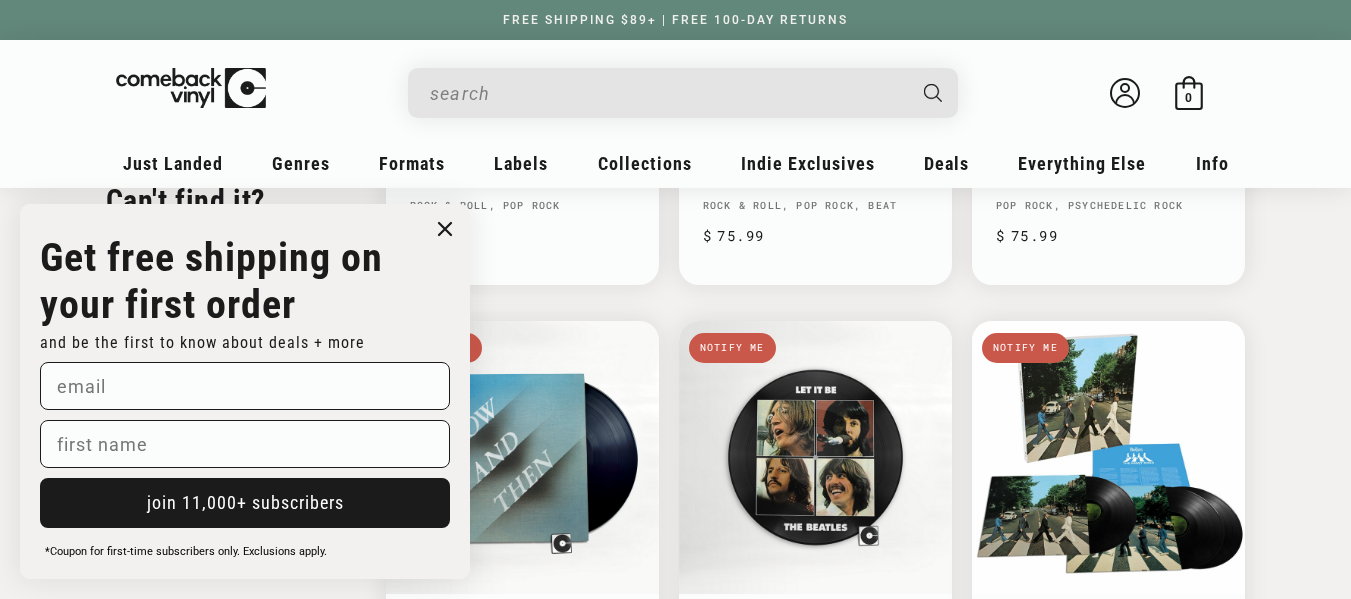 click 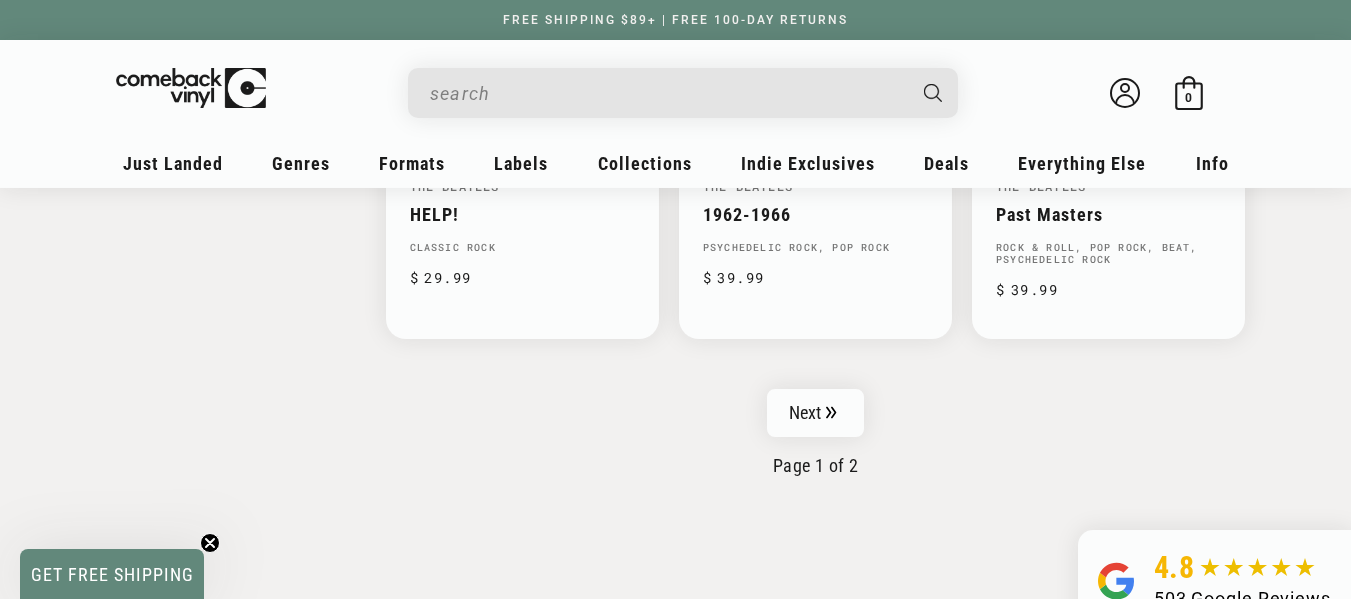 scroll, scrollTop: 3600, scrollLeft: 0, axis: vertical 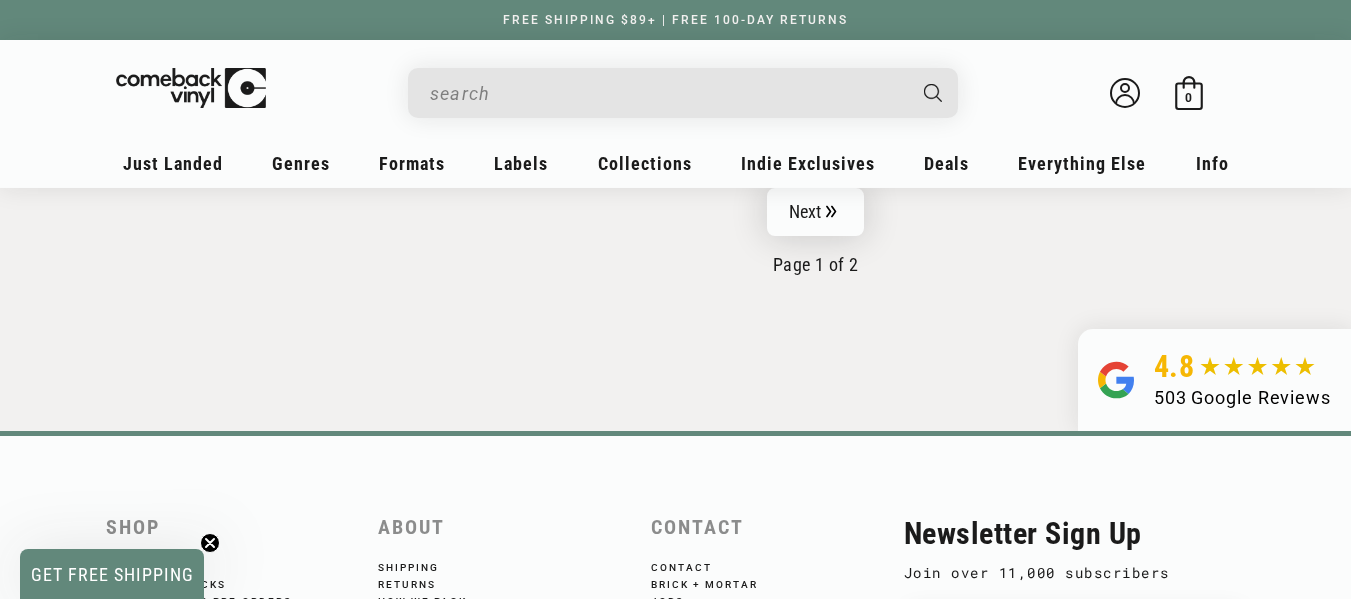 click on "Next" at bounding box center (816, 212) 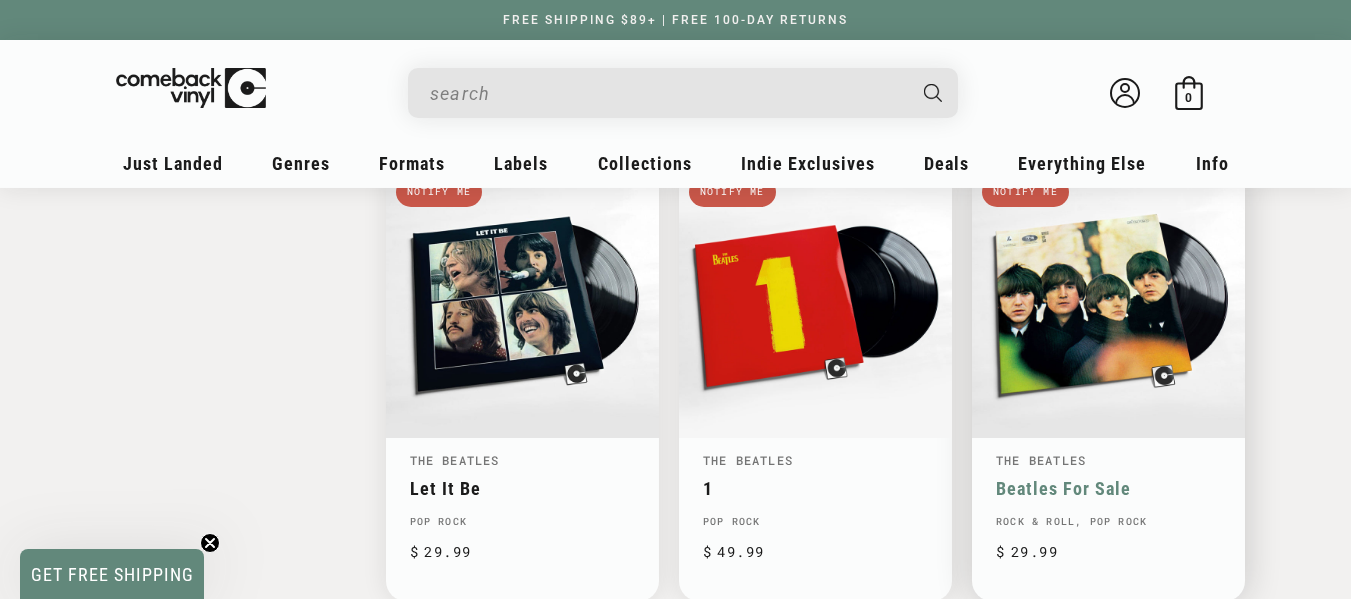 scroll, scrollTop: 2500, scrollLeft: 0, axis: vertical 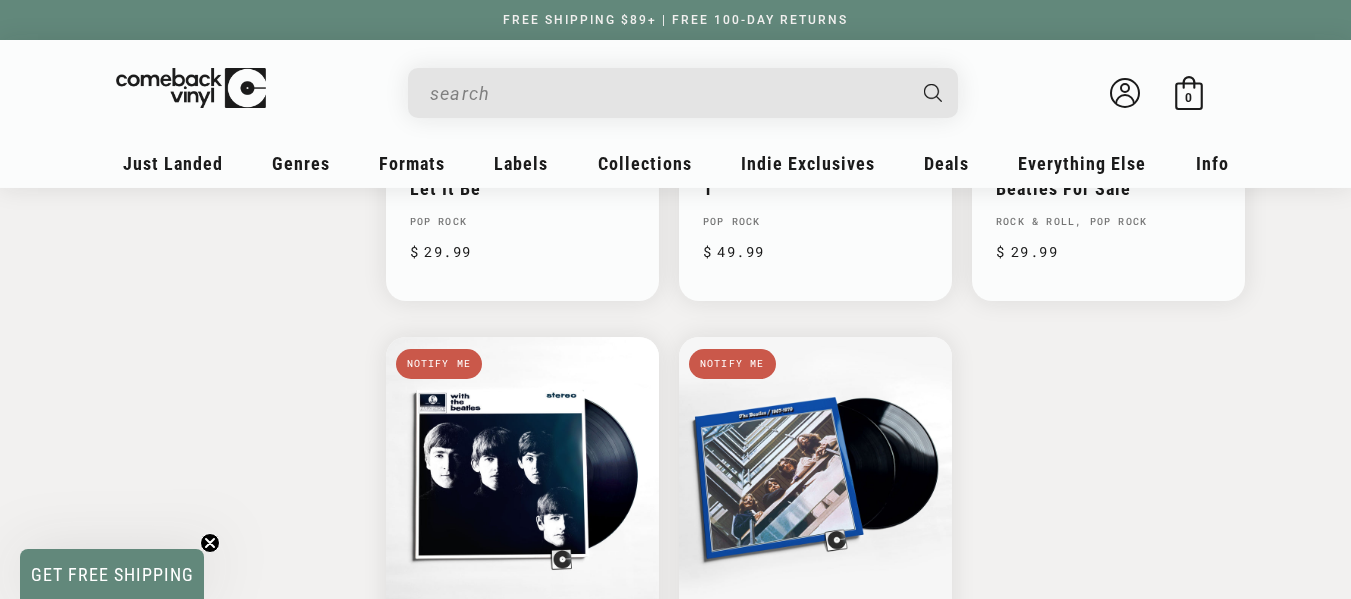 click at bounding box center (667, 93) 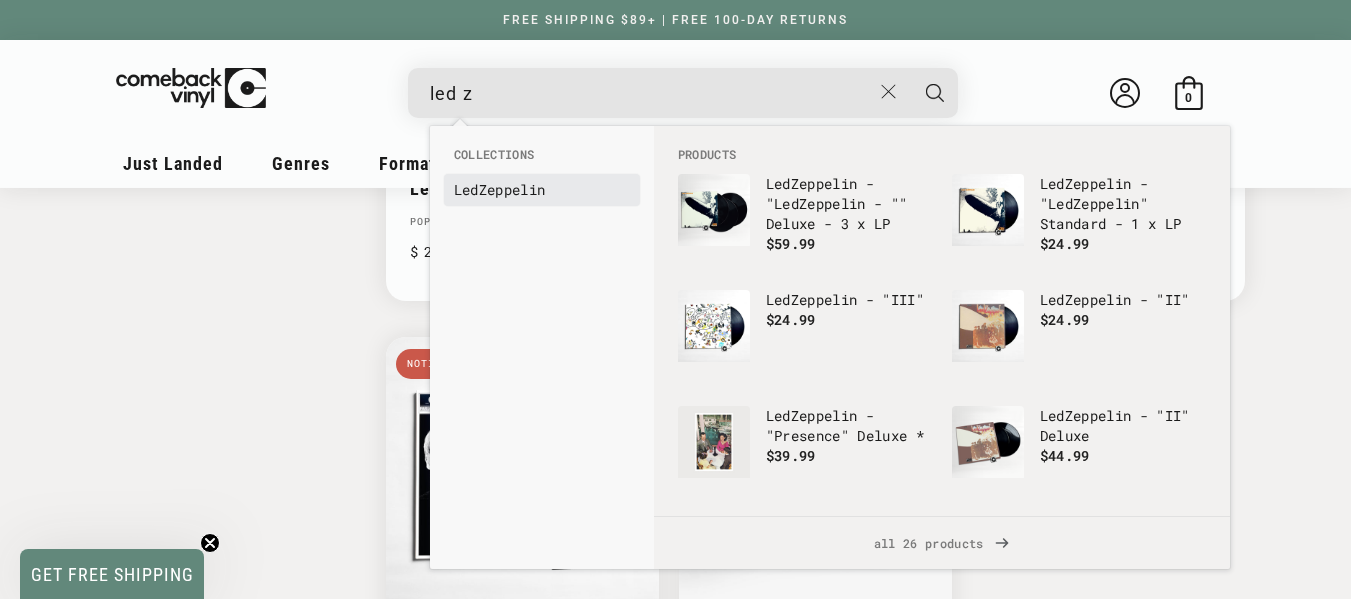type on "led z" 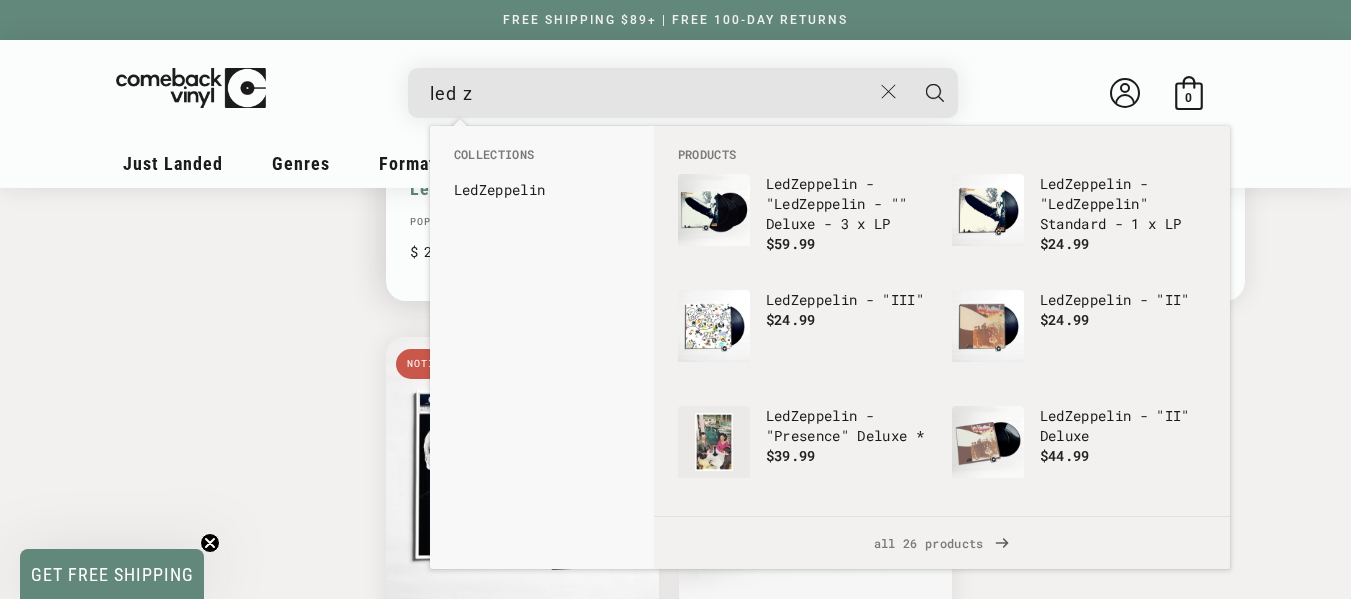 click on "Led  Zeppelin" at bounding box center [542, 190] 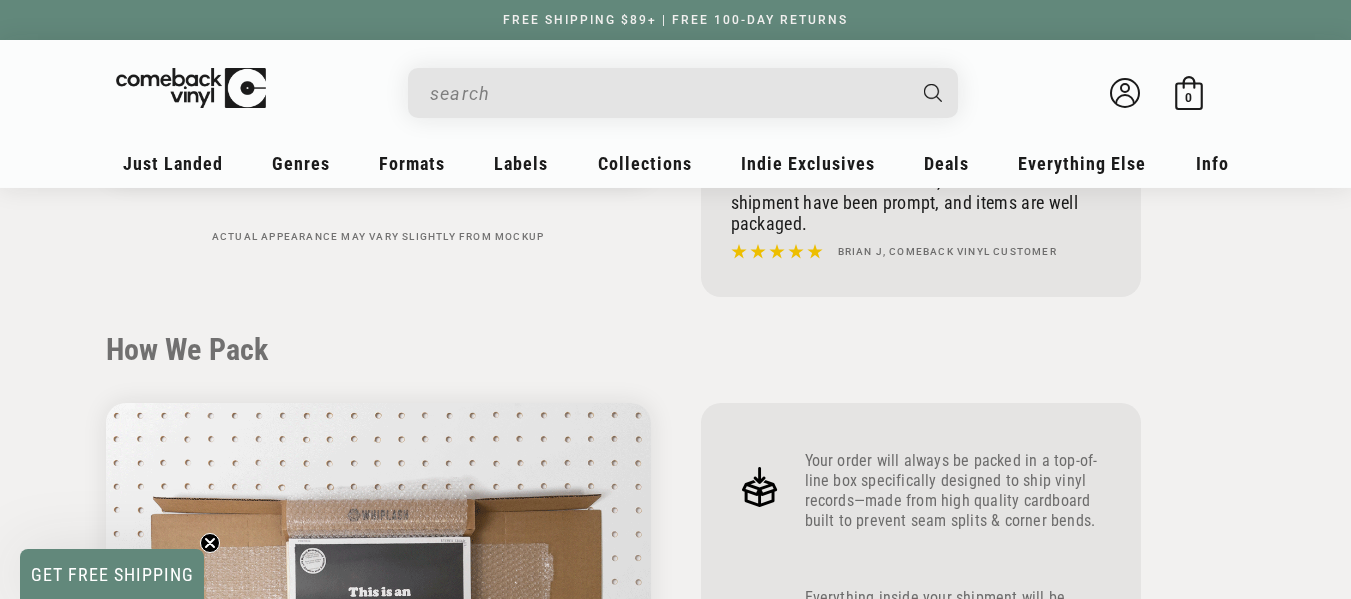 scroll, scrollTop: 300, scrollLeft: 0, axis: vertical 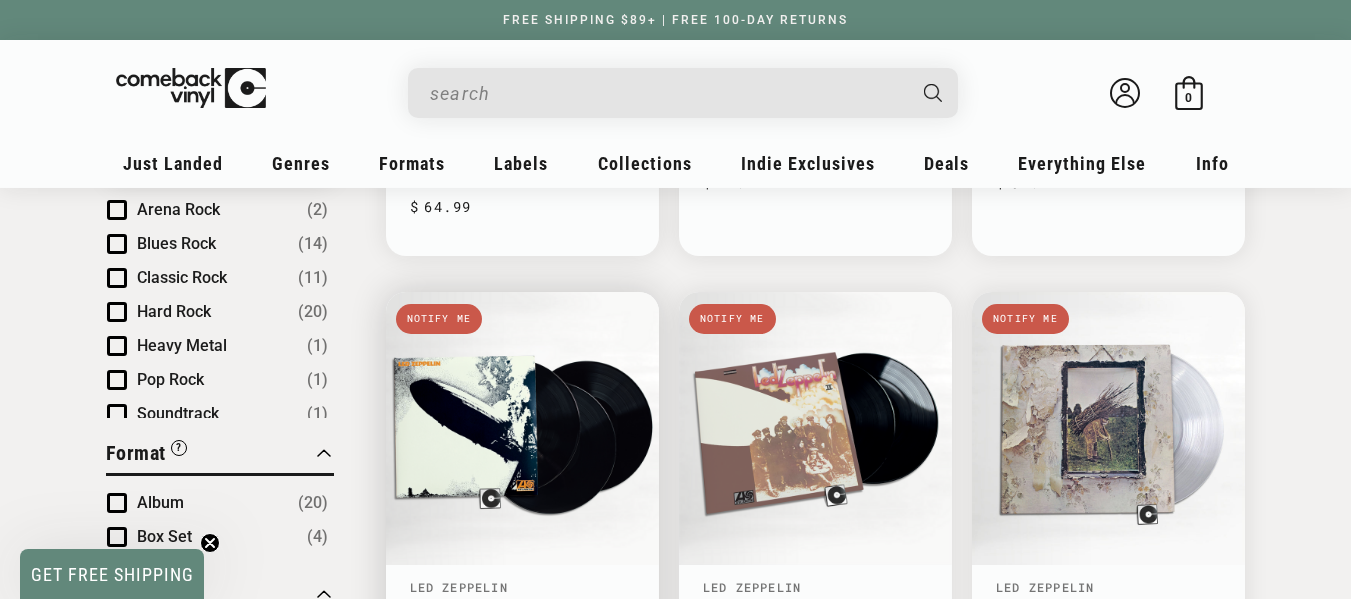 click on "Led Zeppelin" at bounding box center (522, 615) 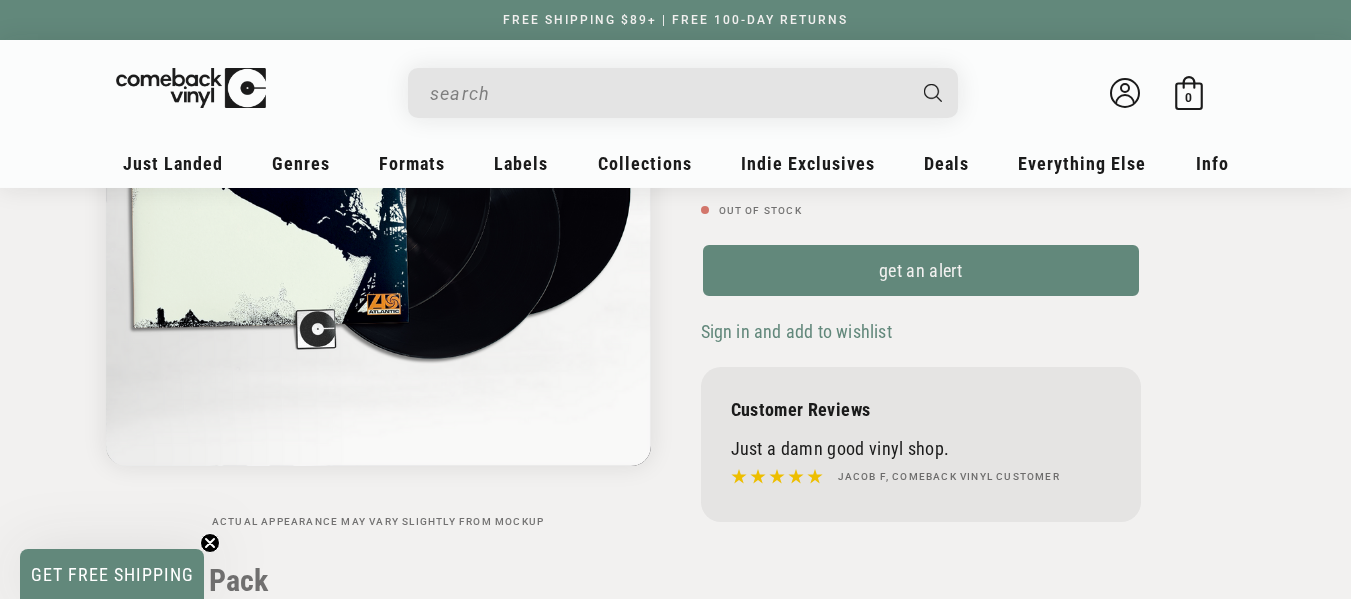 scroll, scrollTop: 200, scrollLeft: 0, axis: vertical 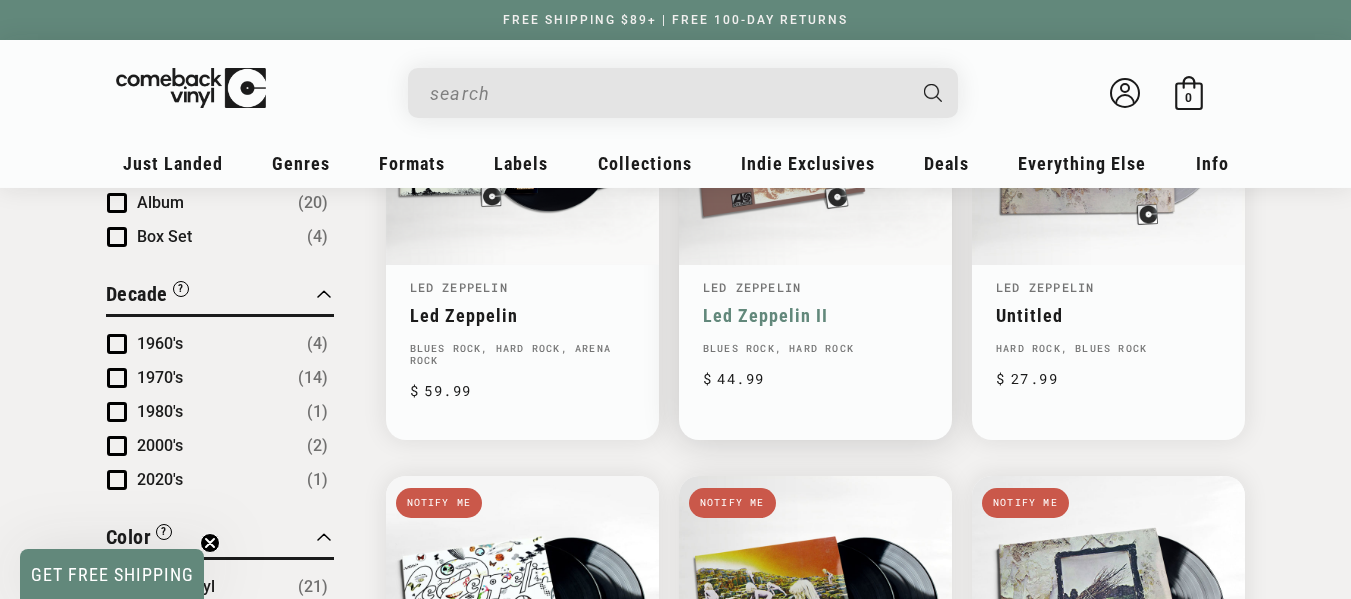 click on "Led Zeppelin" at bounding box center (752, 287) 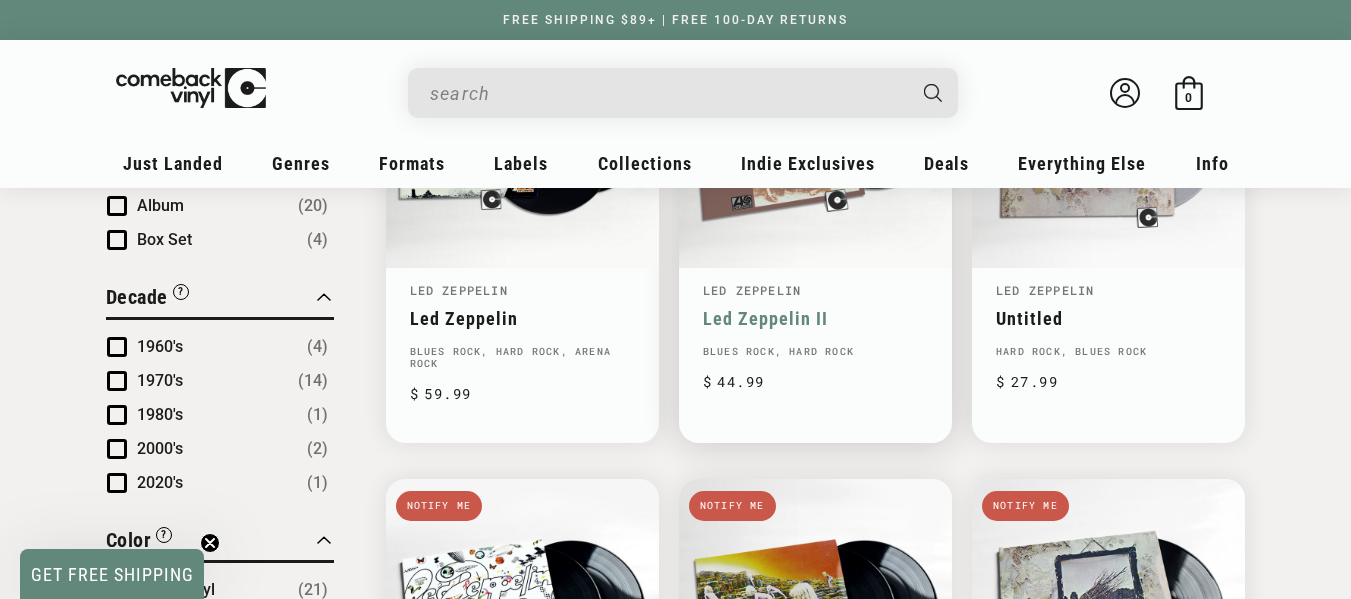 scroll, scrollTop: 900, scrollLeft: 0, axis: vertical 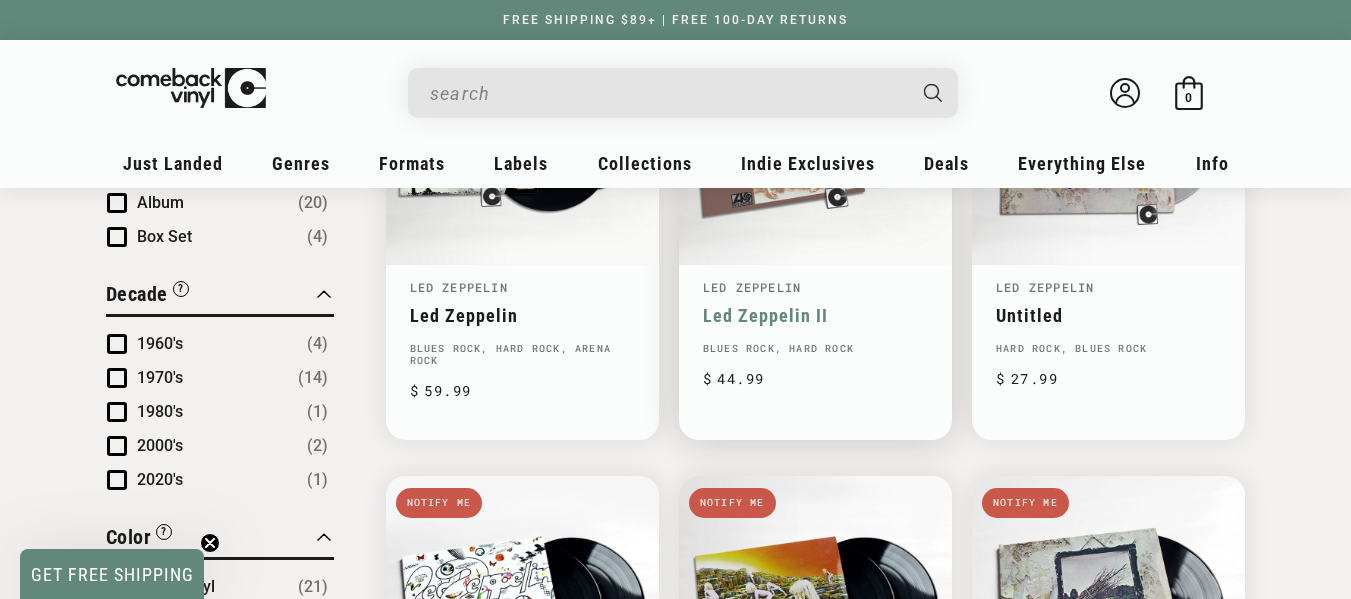 click on "Led Zeppelin II" at bounding box center [815, 315] 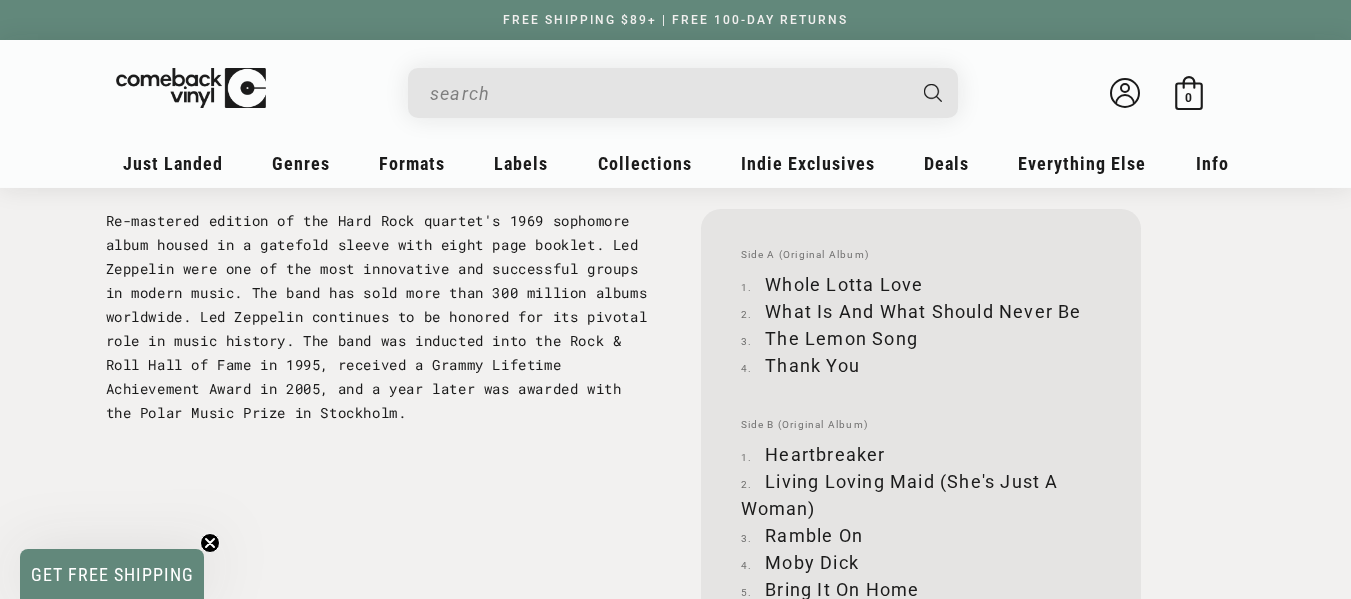 scroll, scrollTop: 1800, scrollLeft: 0, axis: vertical 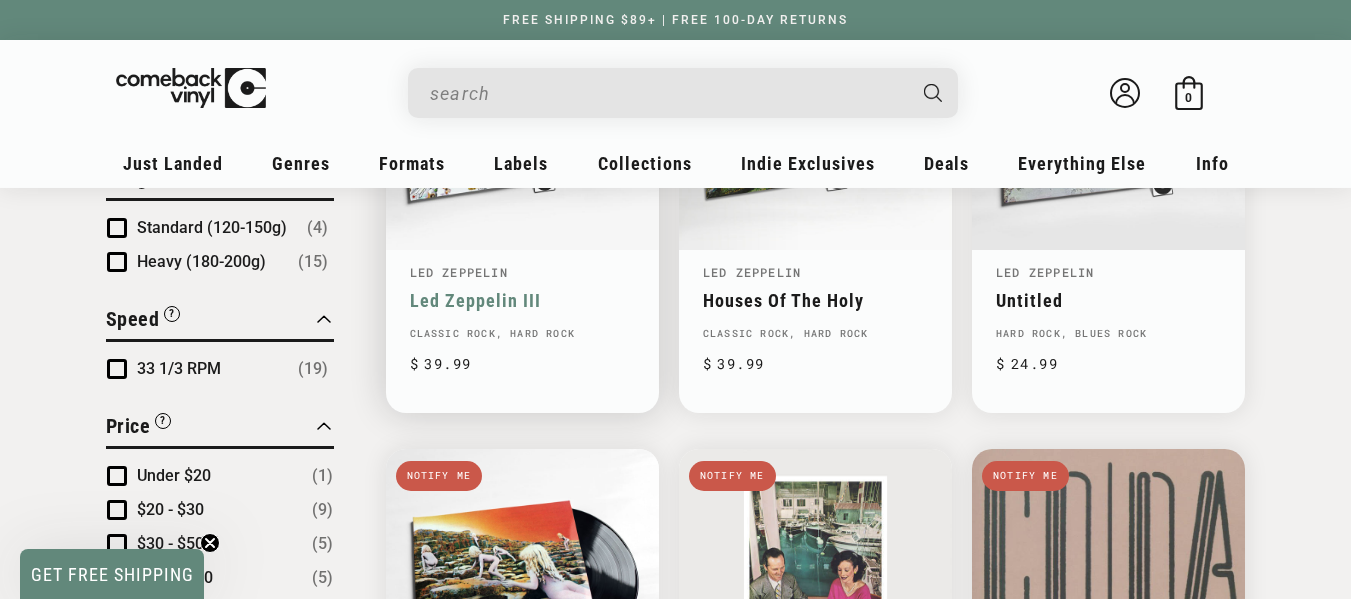 click on "Led Zeppelin III" at bounding box center (522, 300) 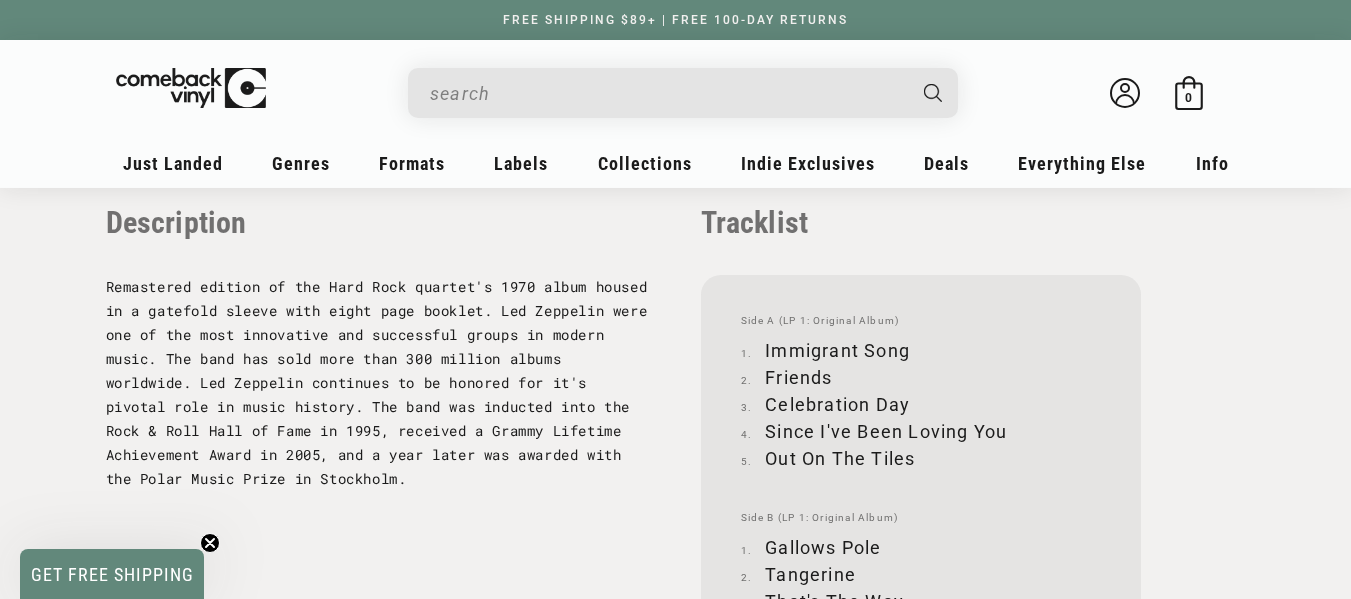 scroll, scrollTop: 2100, scrollLeft: 0, axis: vertical 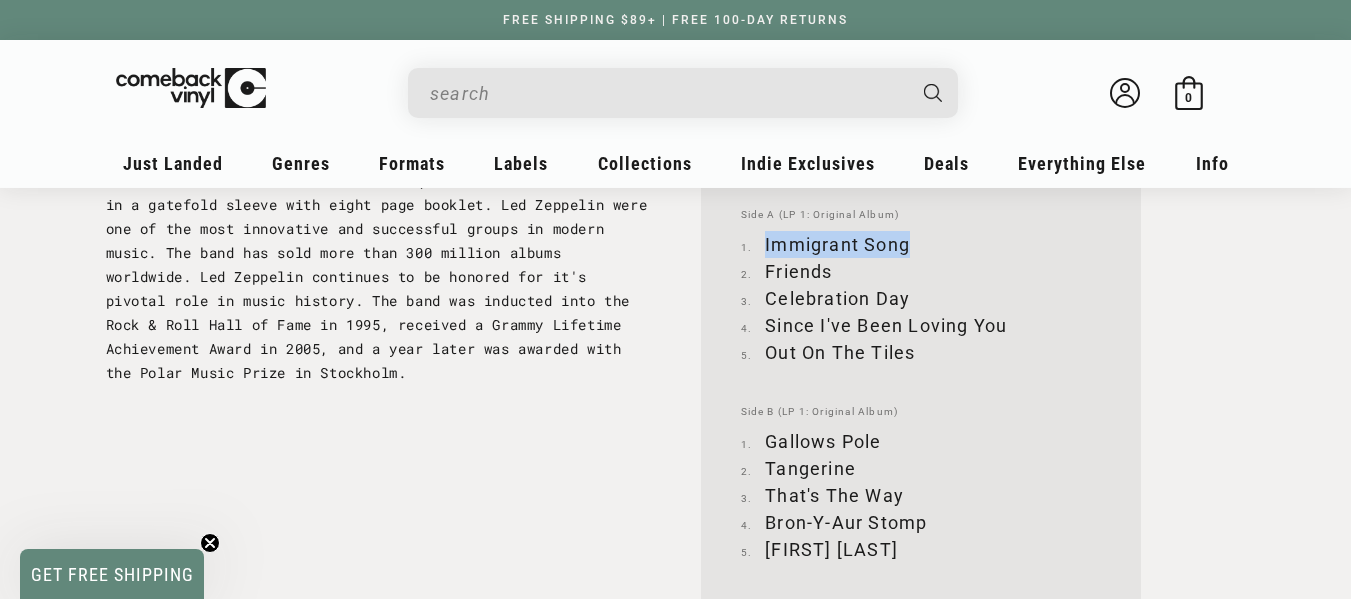 drag, startPoint x: 942, startPoint y: 237, endPoint x: 765, endPoint y: 237, distance: 177 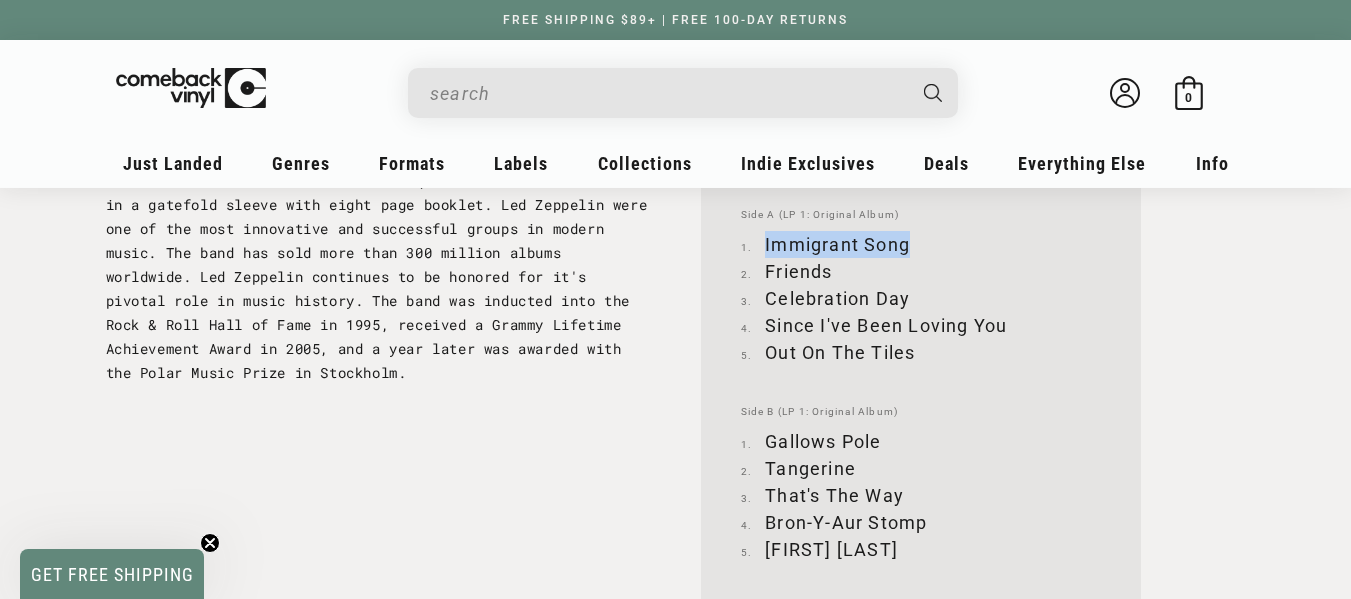 click on "Immigrant Song" at bounding box center [921, 244] 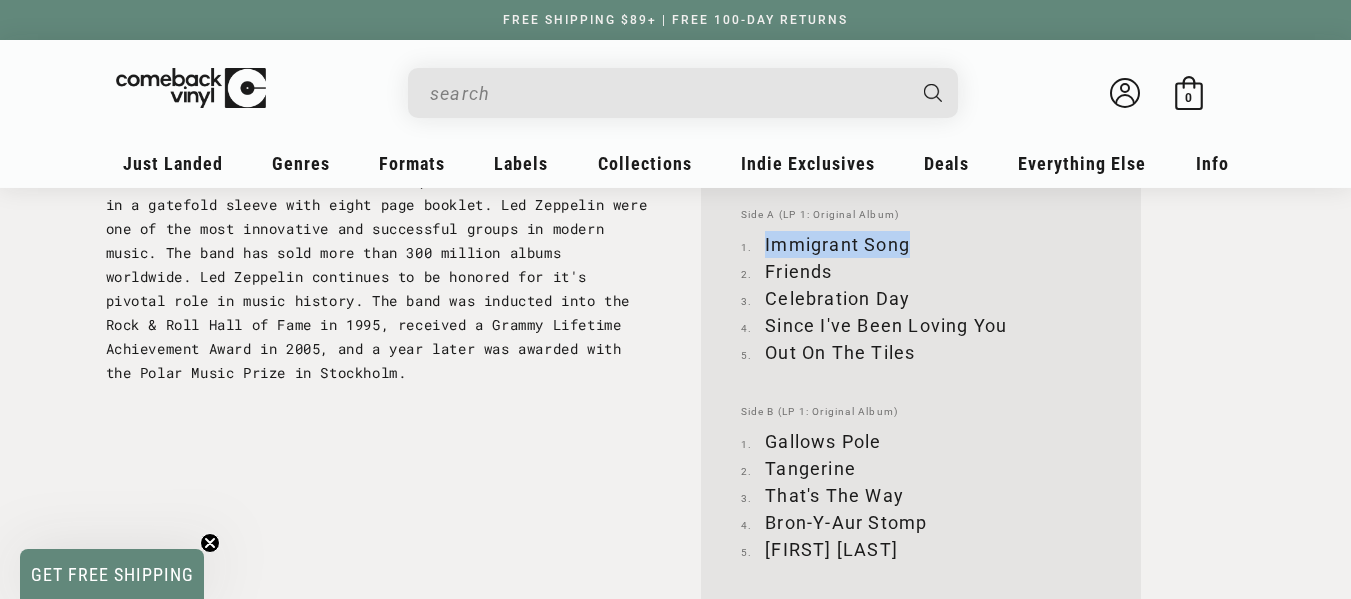 copy on "Immigrant Song" 